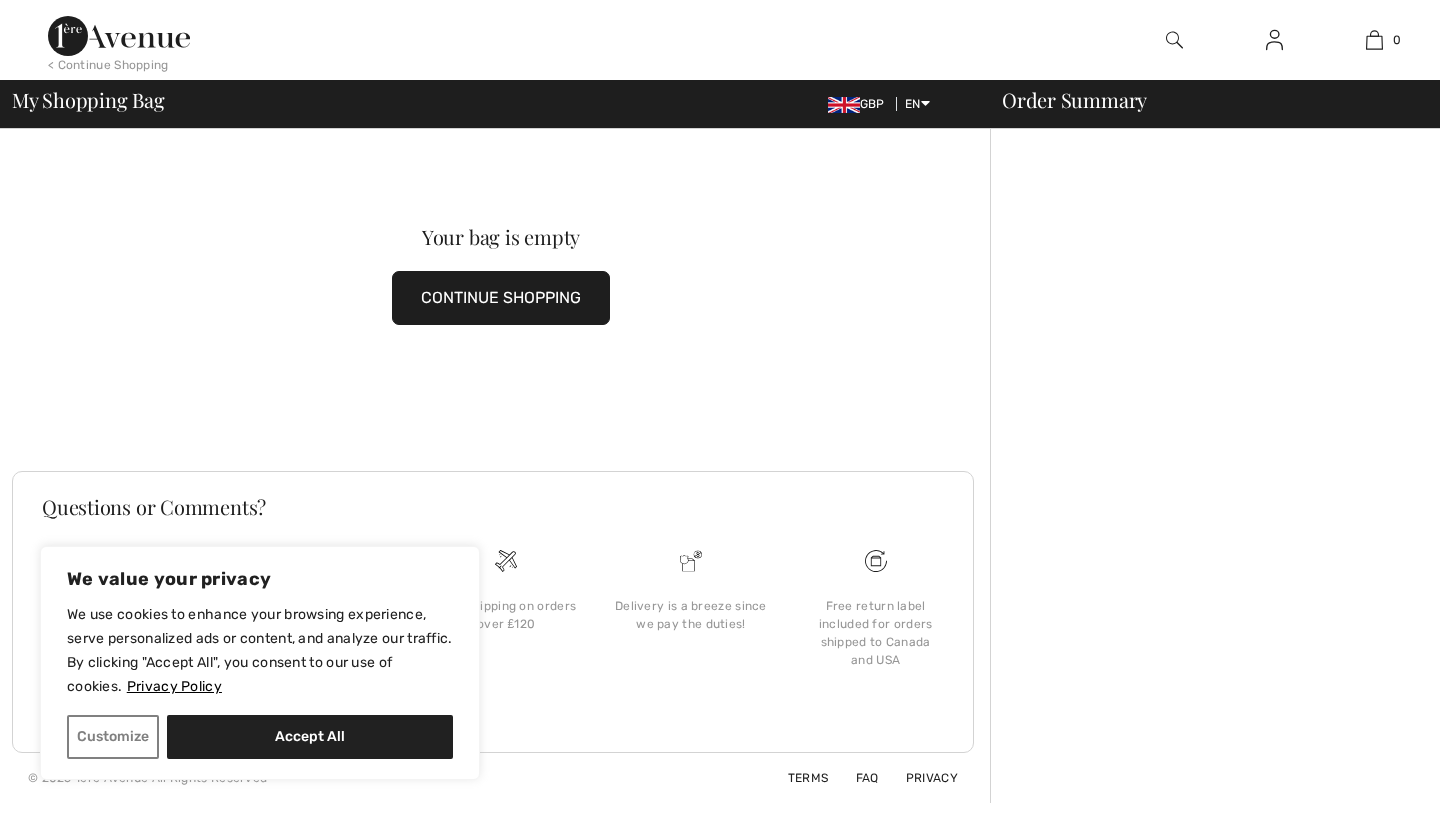 scroll, scrollTop: 0, scrollLeft: 0, axis: both 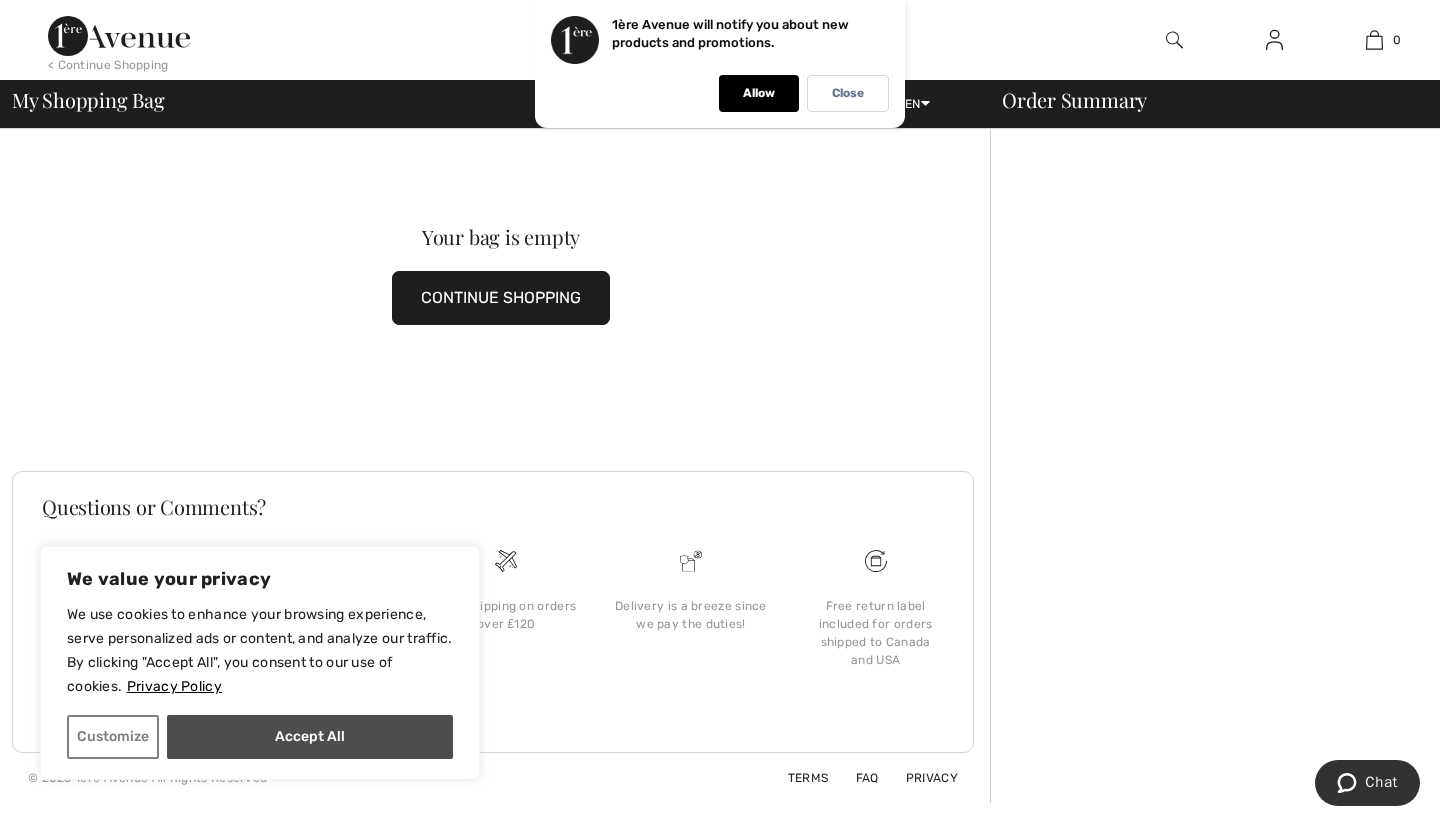 click on "Accept All" at bounding box center [310, 737] 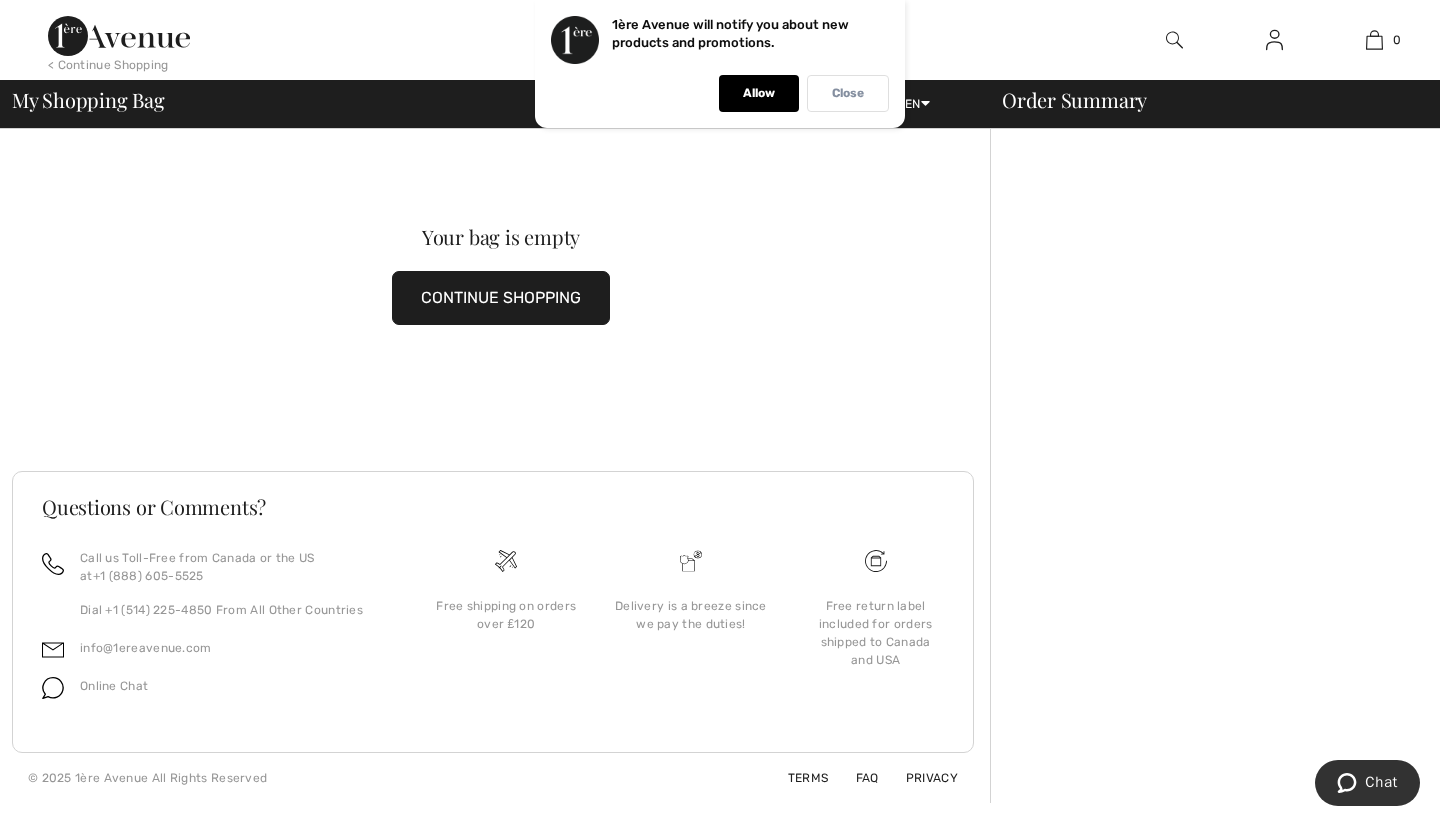 click on "Close" at bounding box center [848, 93] 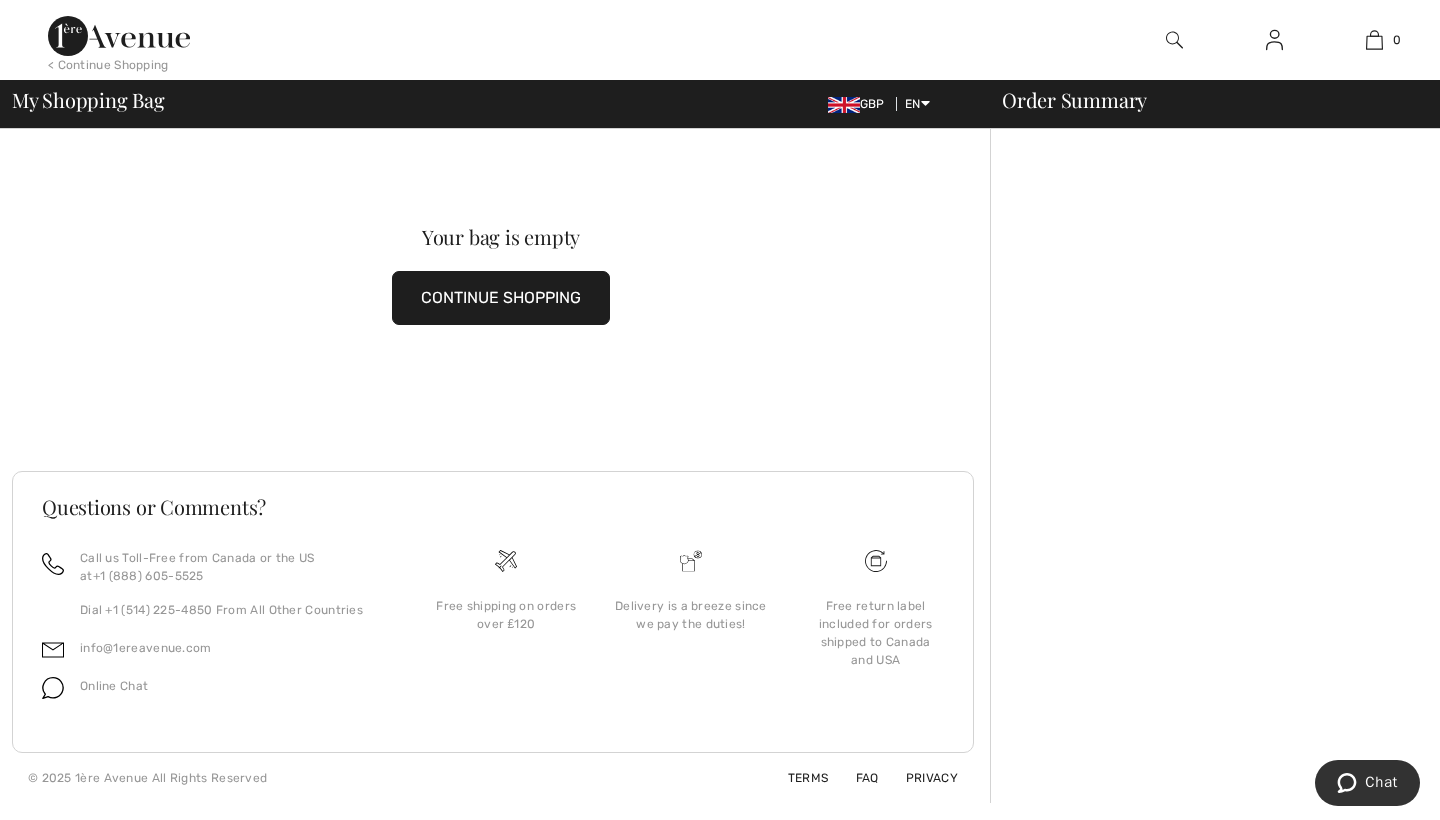 scroll, scrollTop: 0, scrollLeft: 0, axis: both 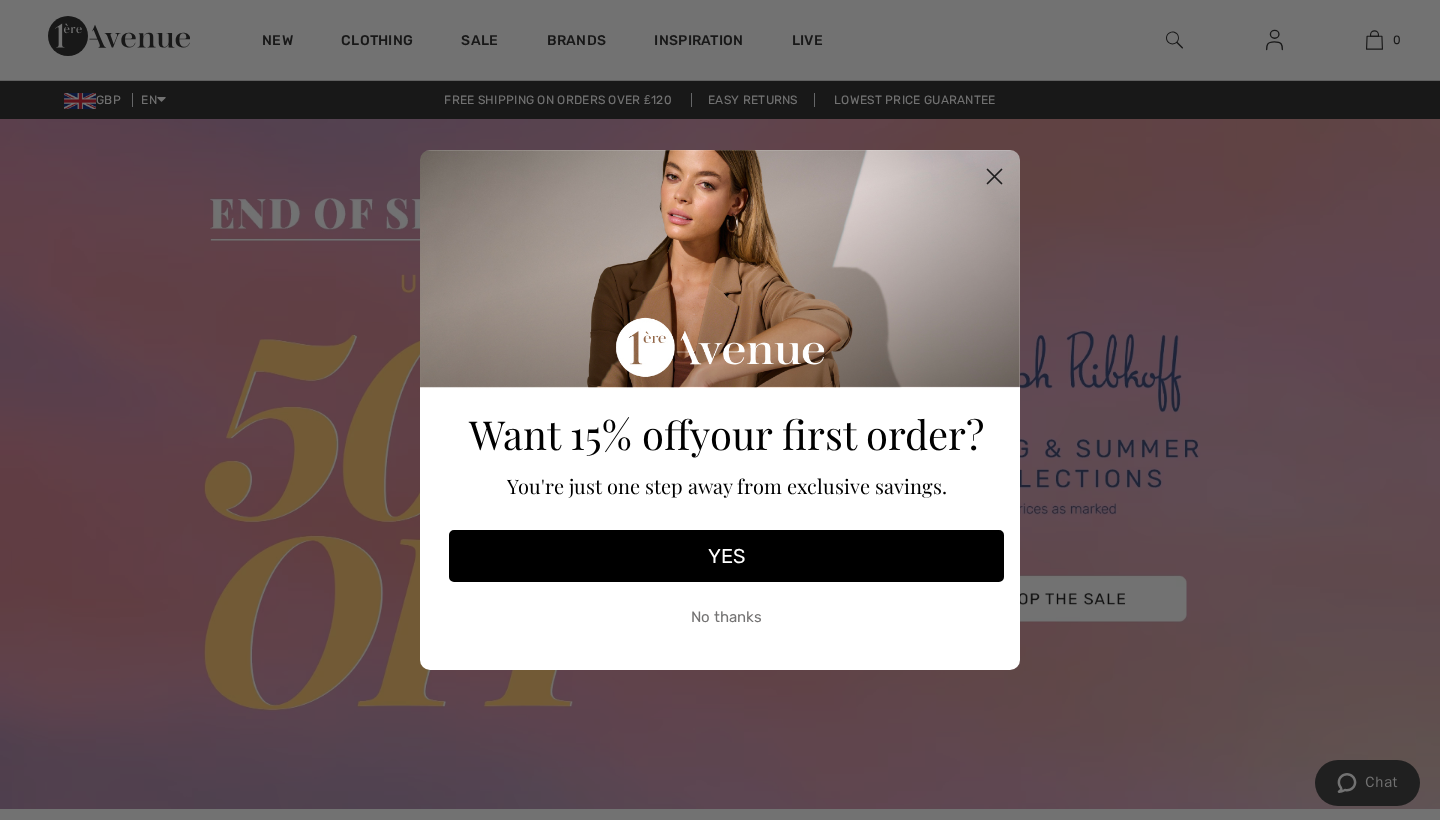 click 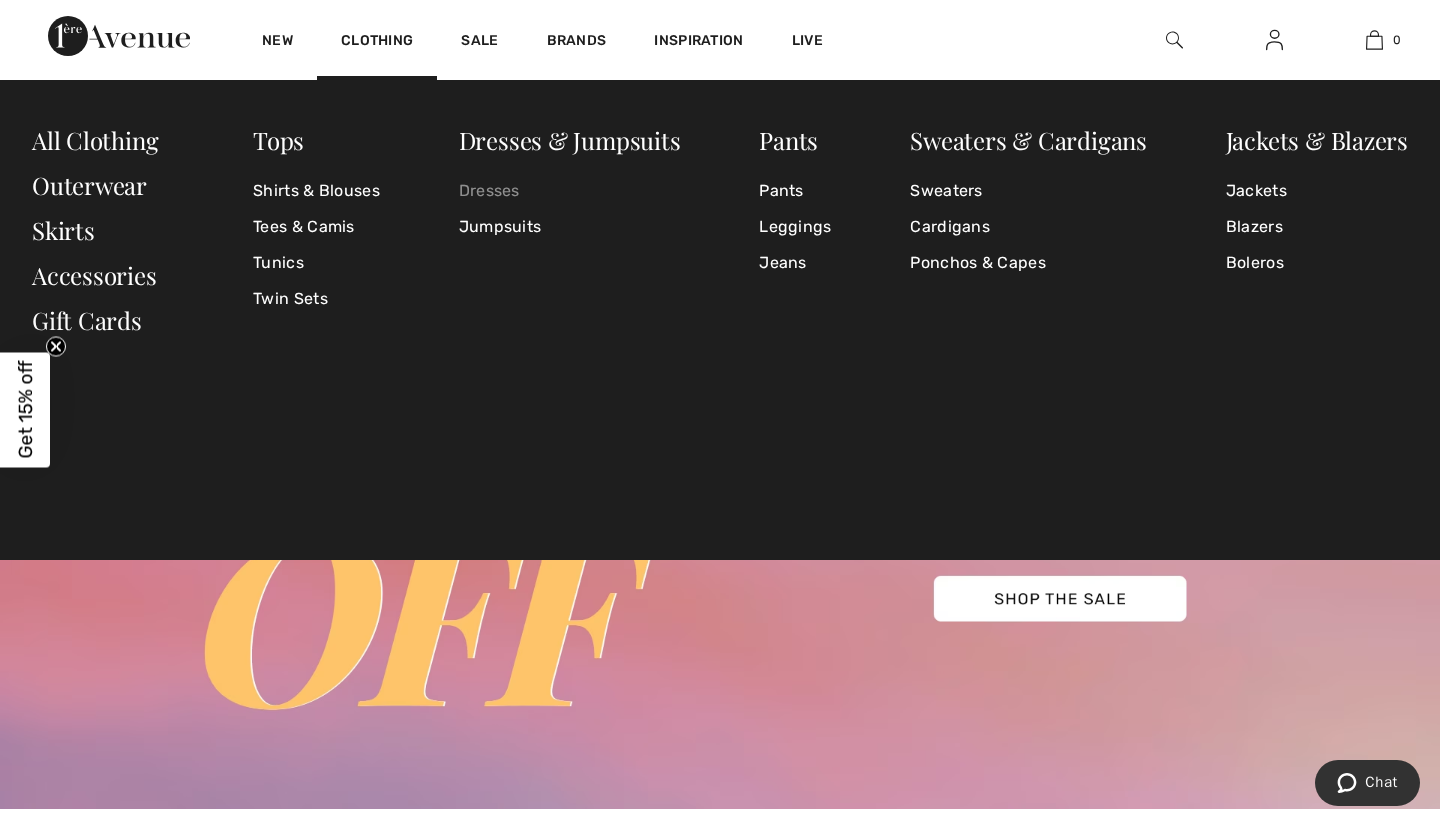 click on "Dresses" at bounding box center [570, 191] 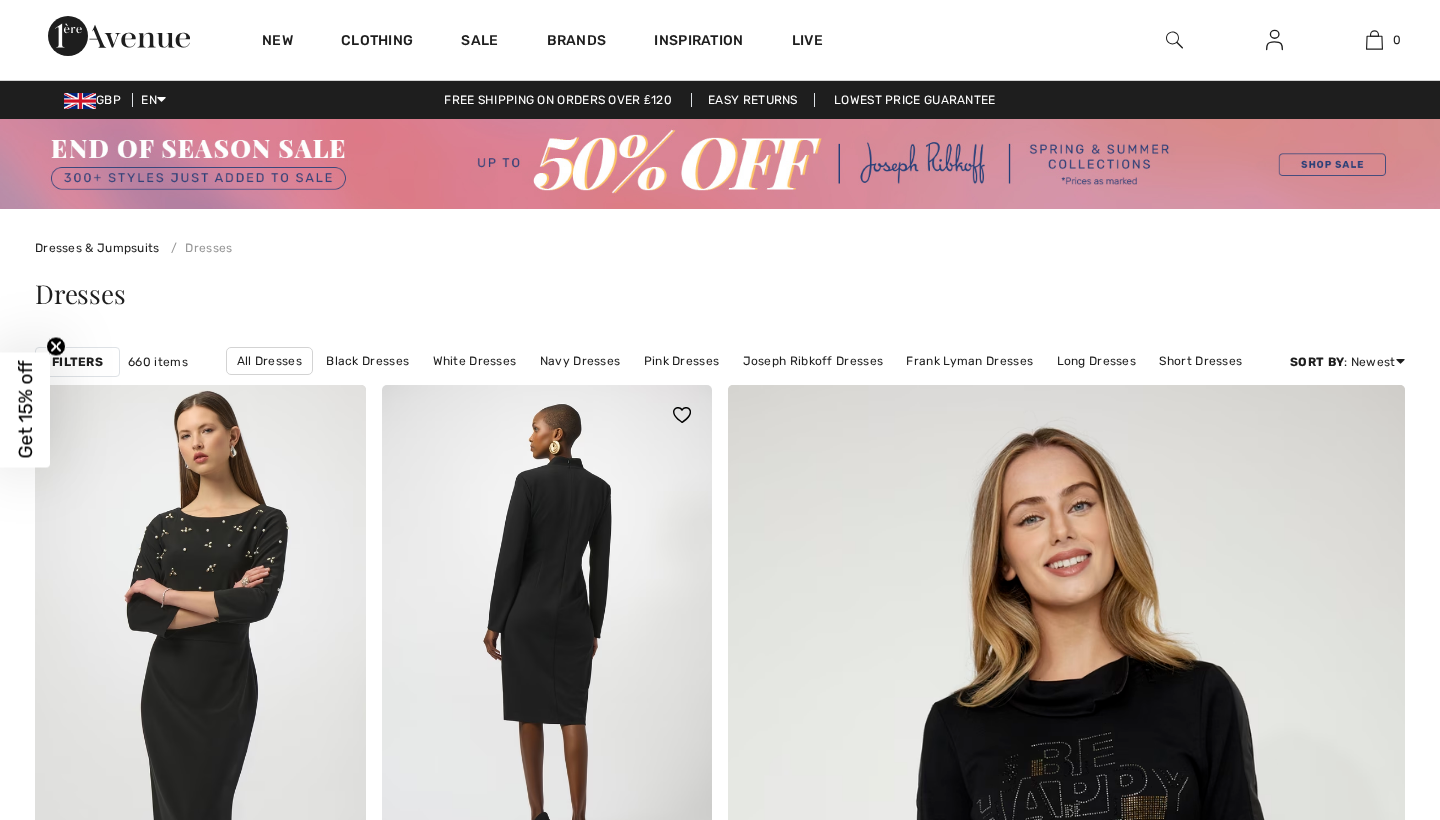 scroll, scrollTop: 0, scrollLeft: 0, axis: both 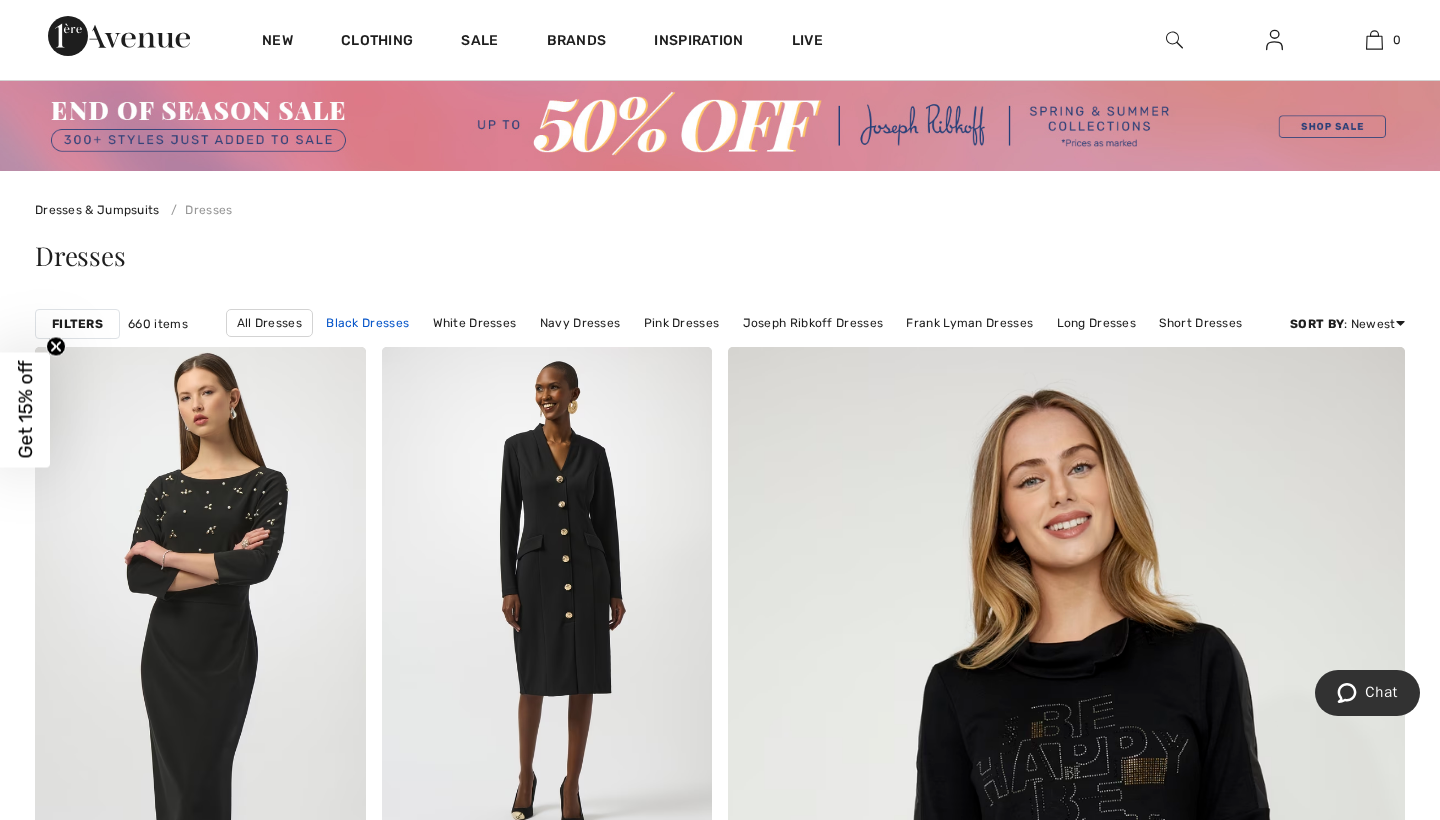 click on "Black Dresses" at bounding box center [367, 323] 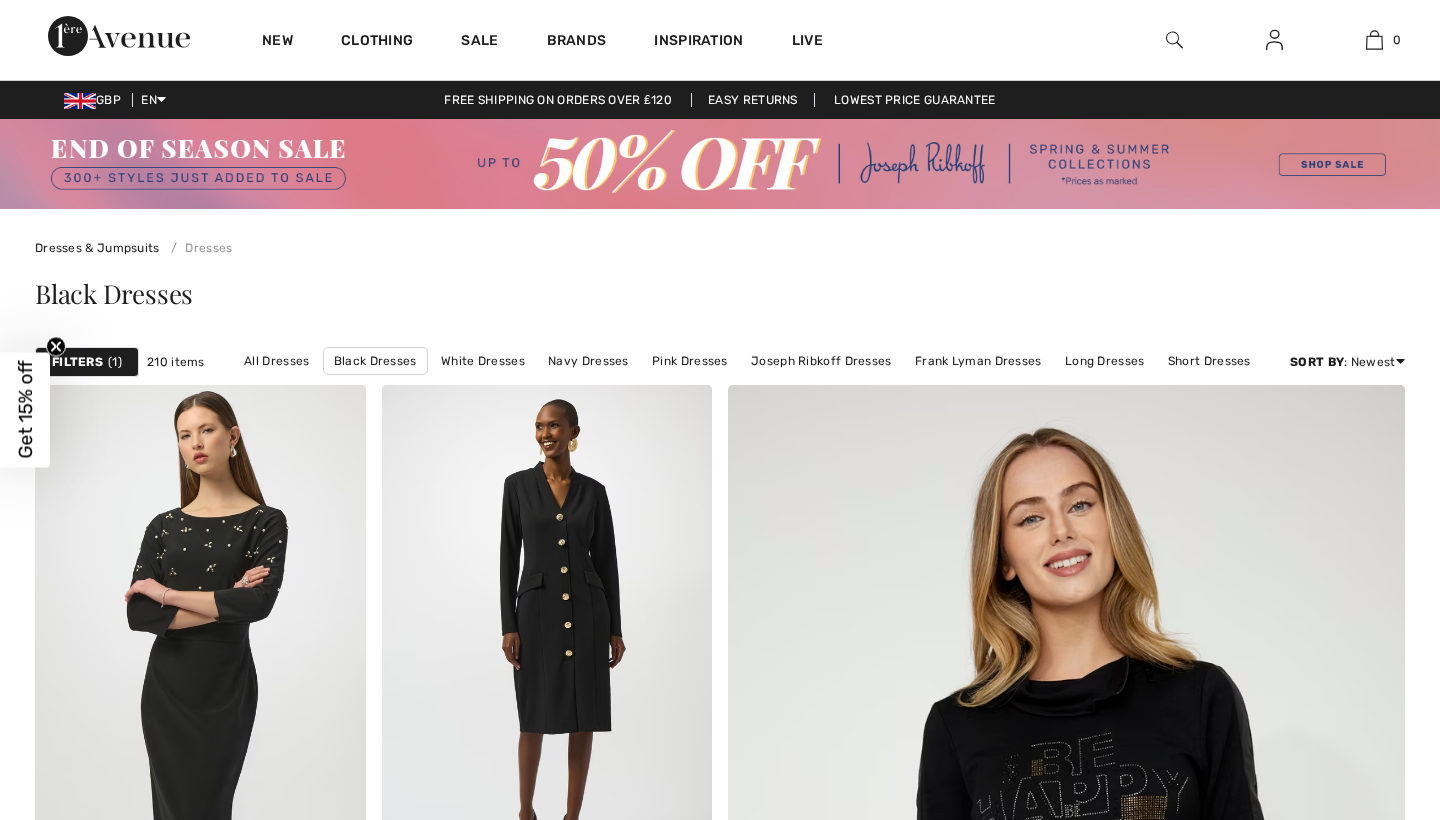 scroll, scrollTop: 26, scrollLeft: 0, axis: vertical 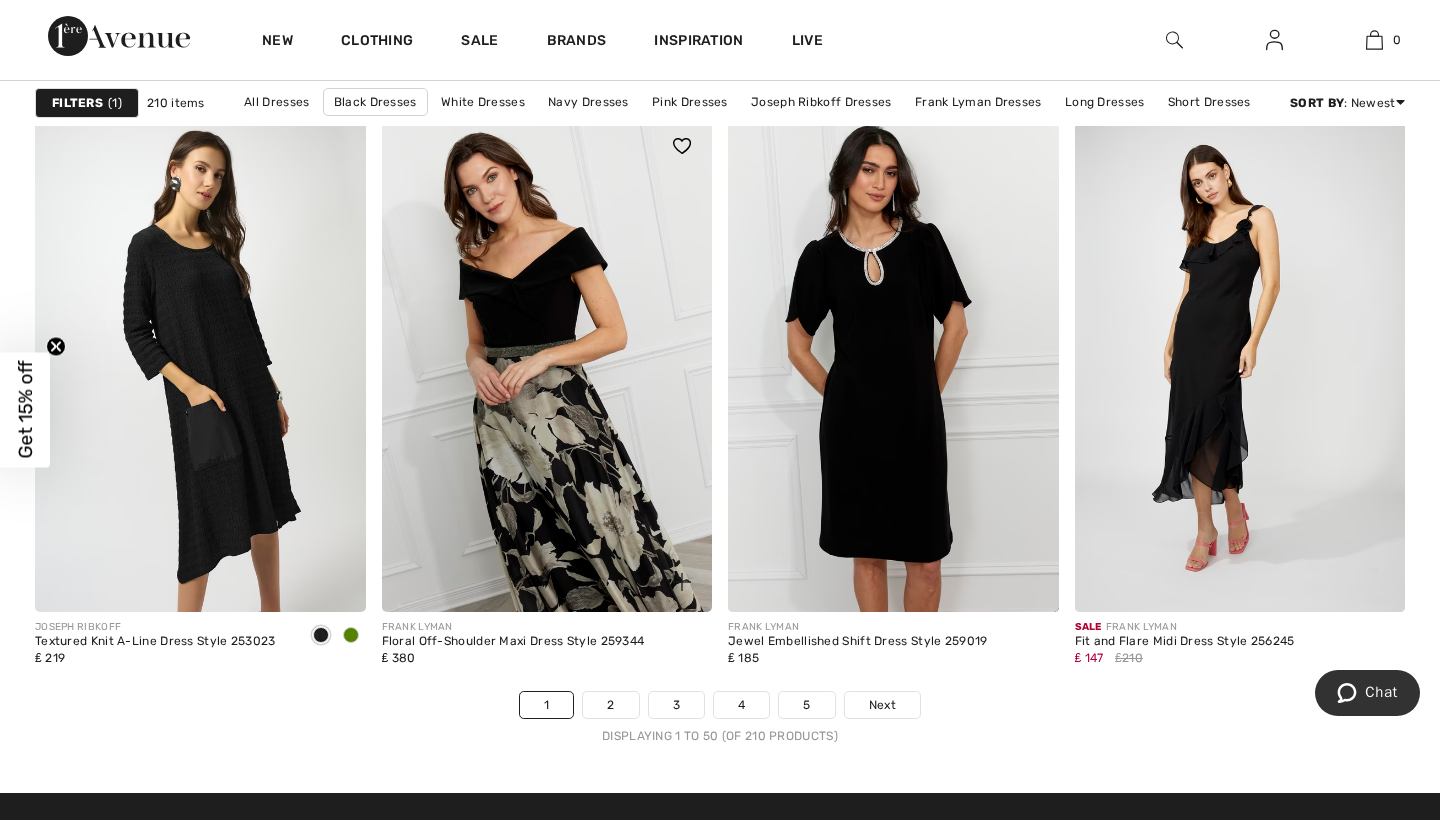 click at bounding box center (547, 364) 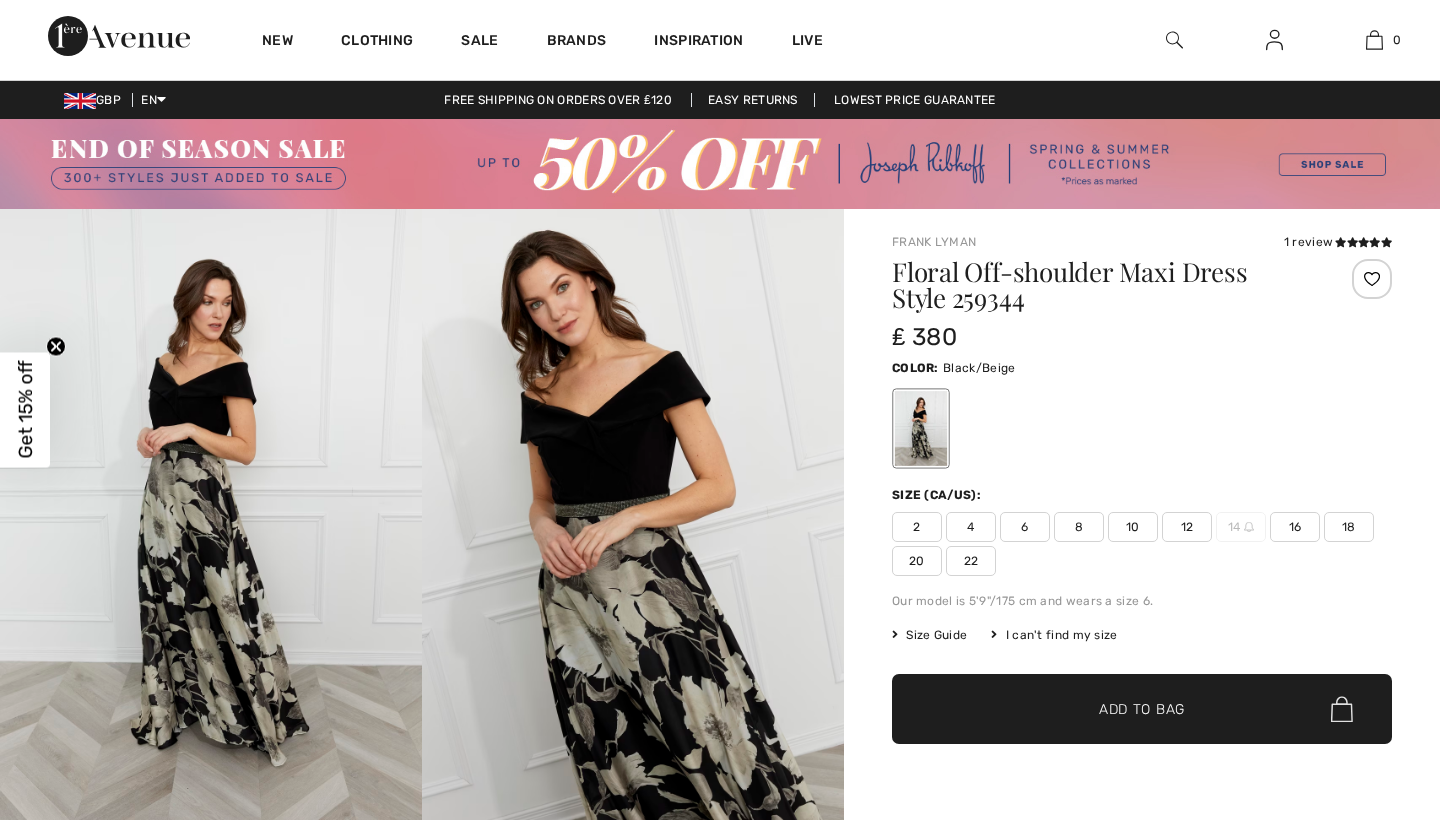 scroll, scrollTop: 0, scrollLeft: 0, axis: both 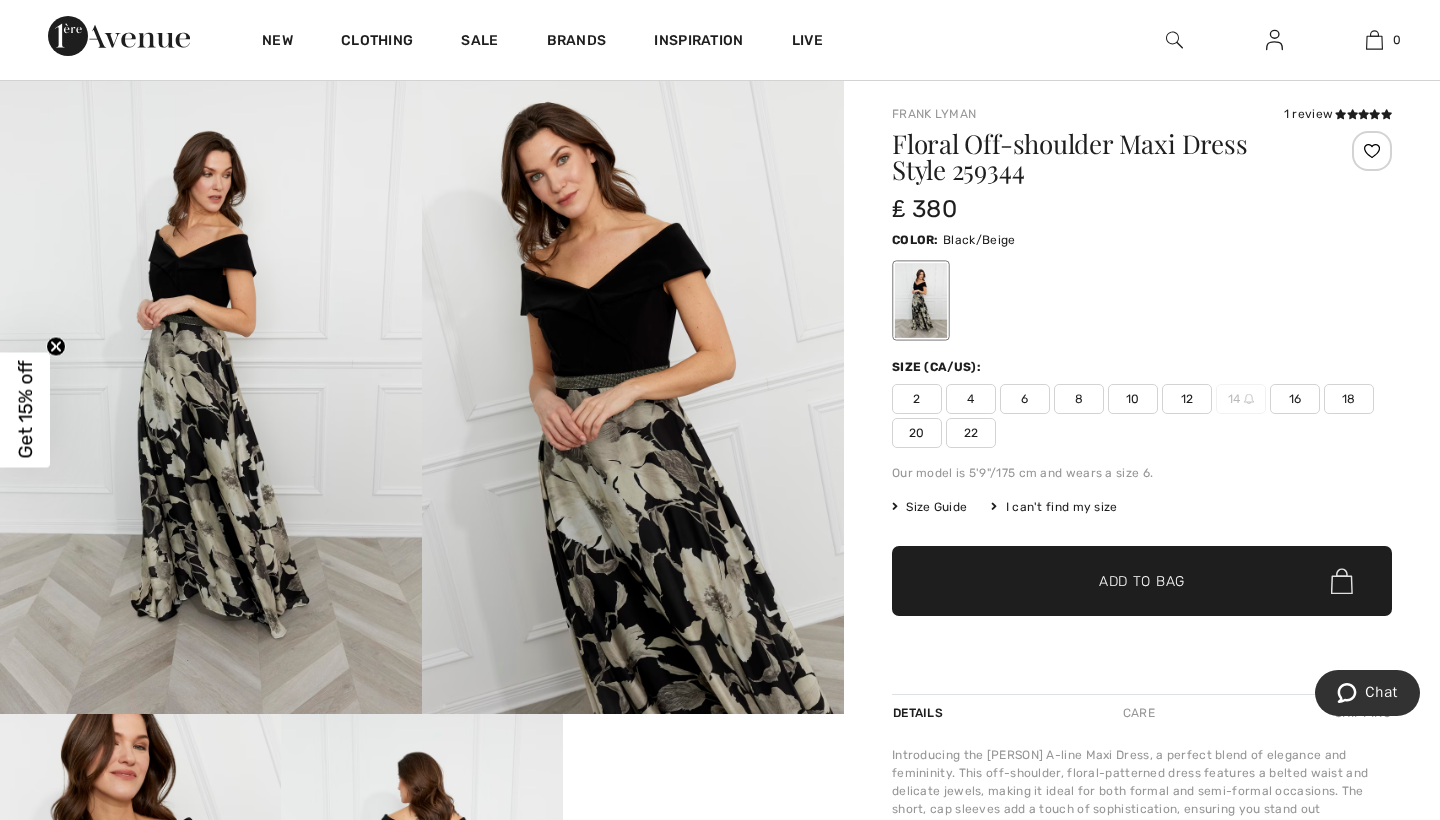 click on "14" at bounding box center [1241, 399] 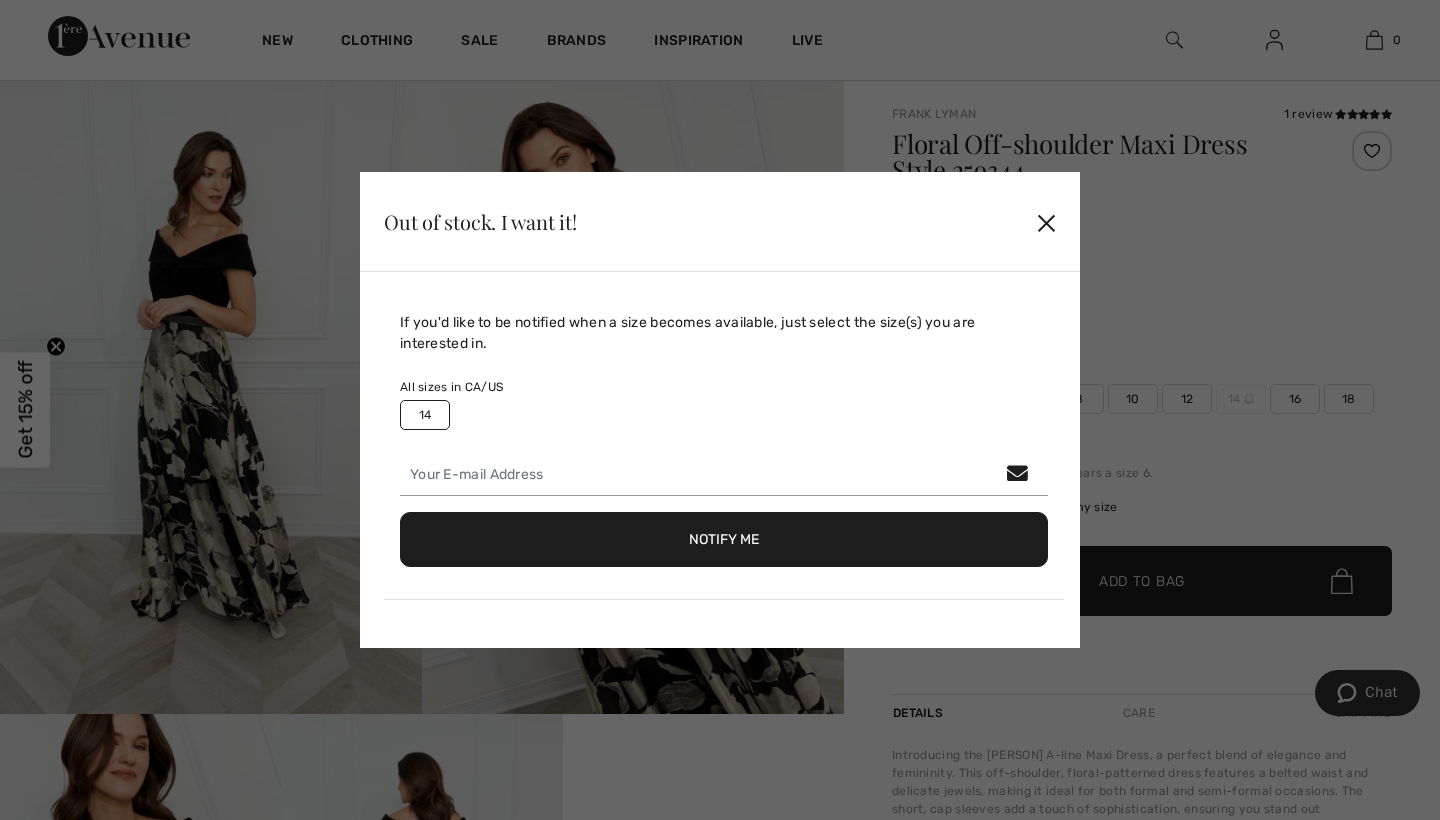 click on "✕" at bounding box center [1046, 222] 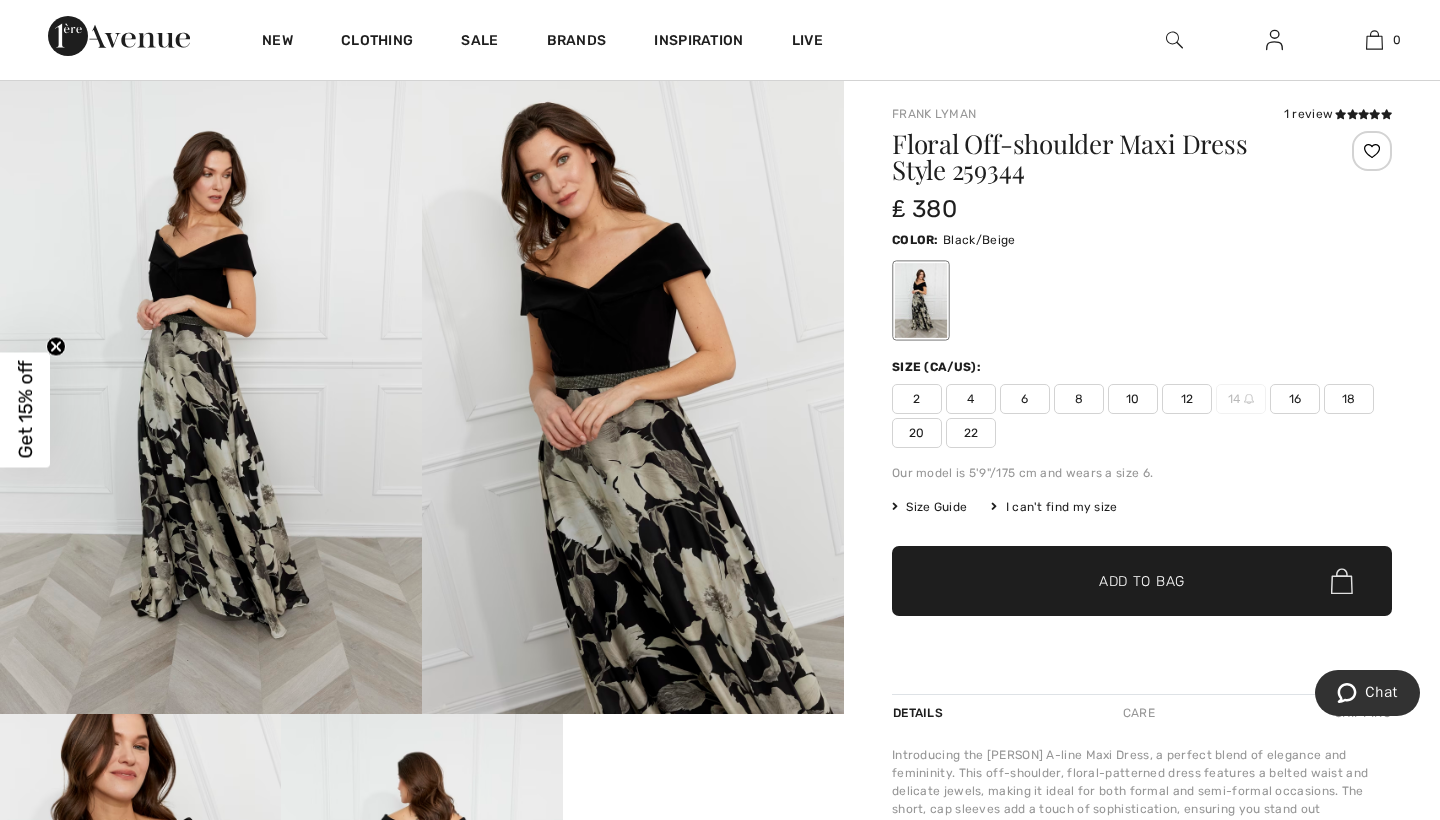 click on "Size Guide" at bounding box center [929, 507] 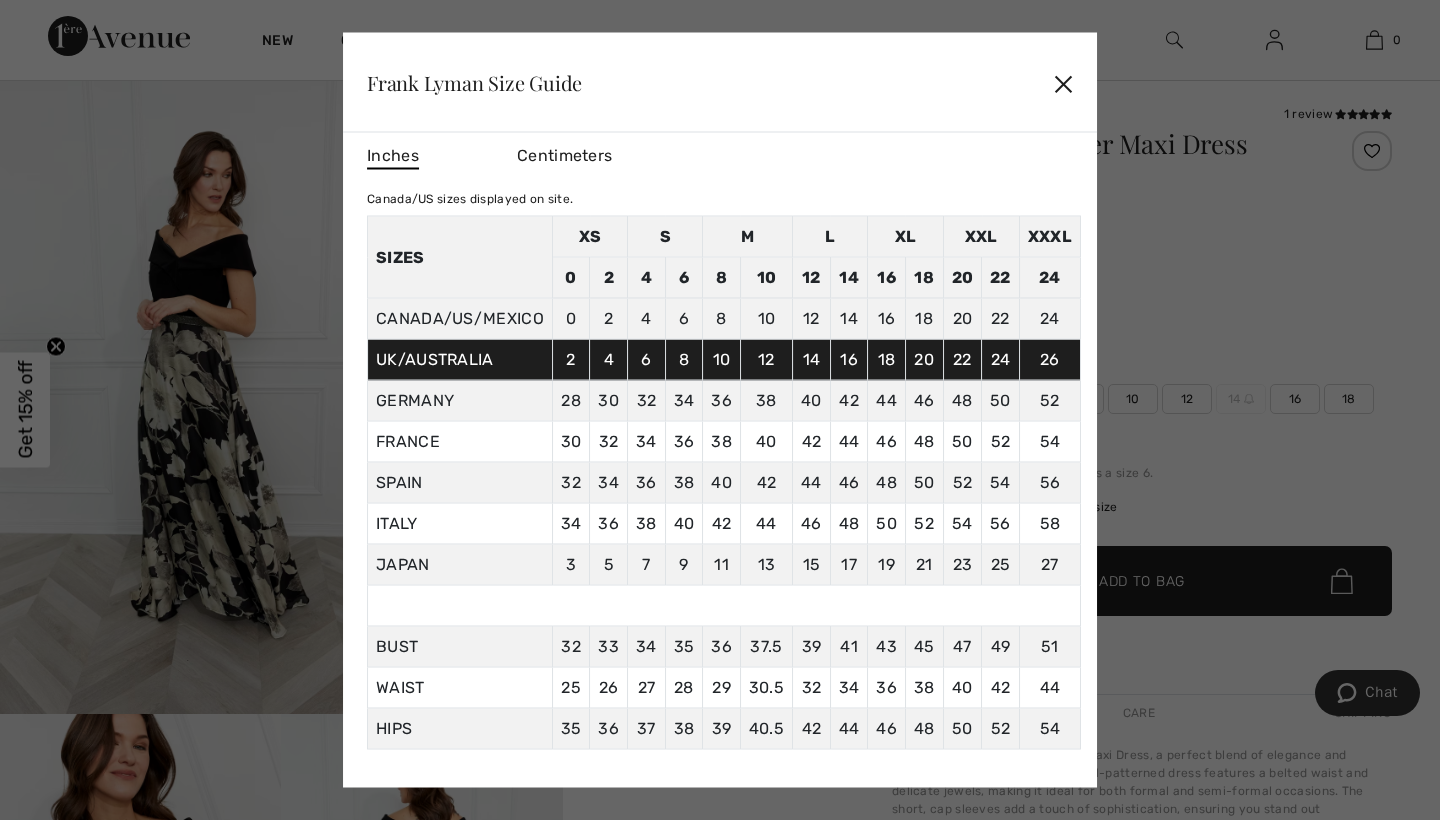 scroll, scrollTop: 11, scrollLeft: 0, axis: vertical 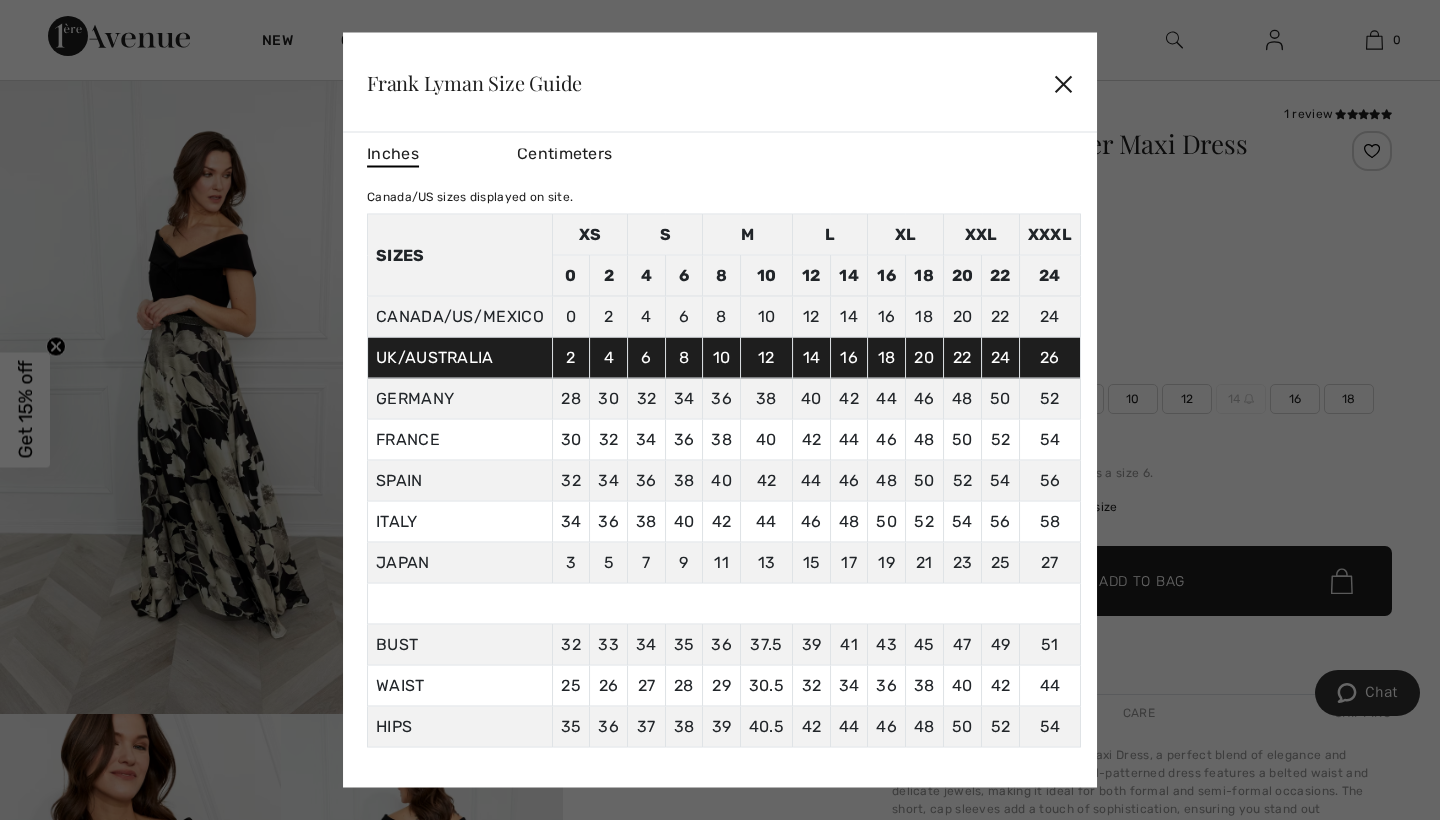 click on "✕" at bounding box center [1063, 82] 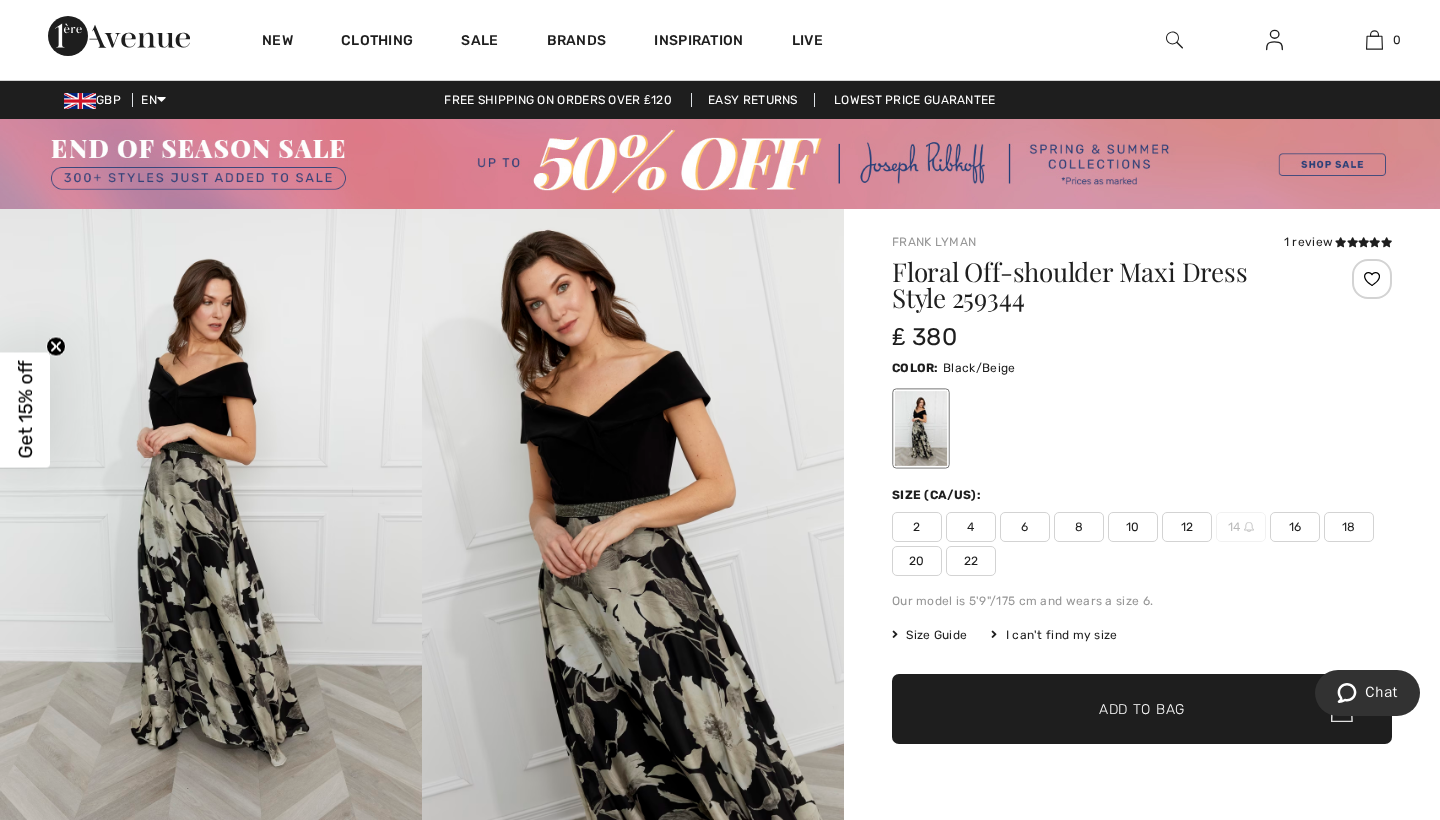 scroll, scrollTop: 0, scrollLeft: 0, axis: both 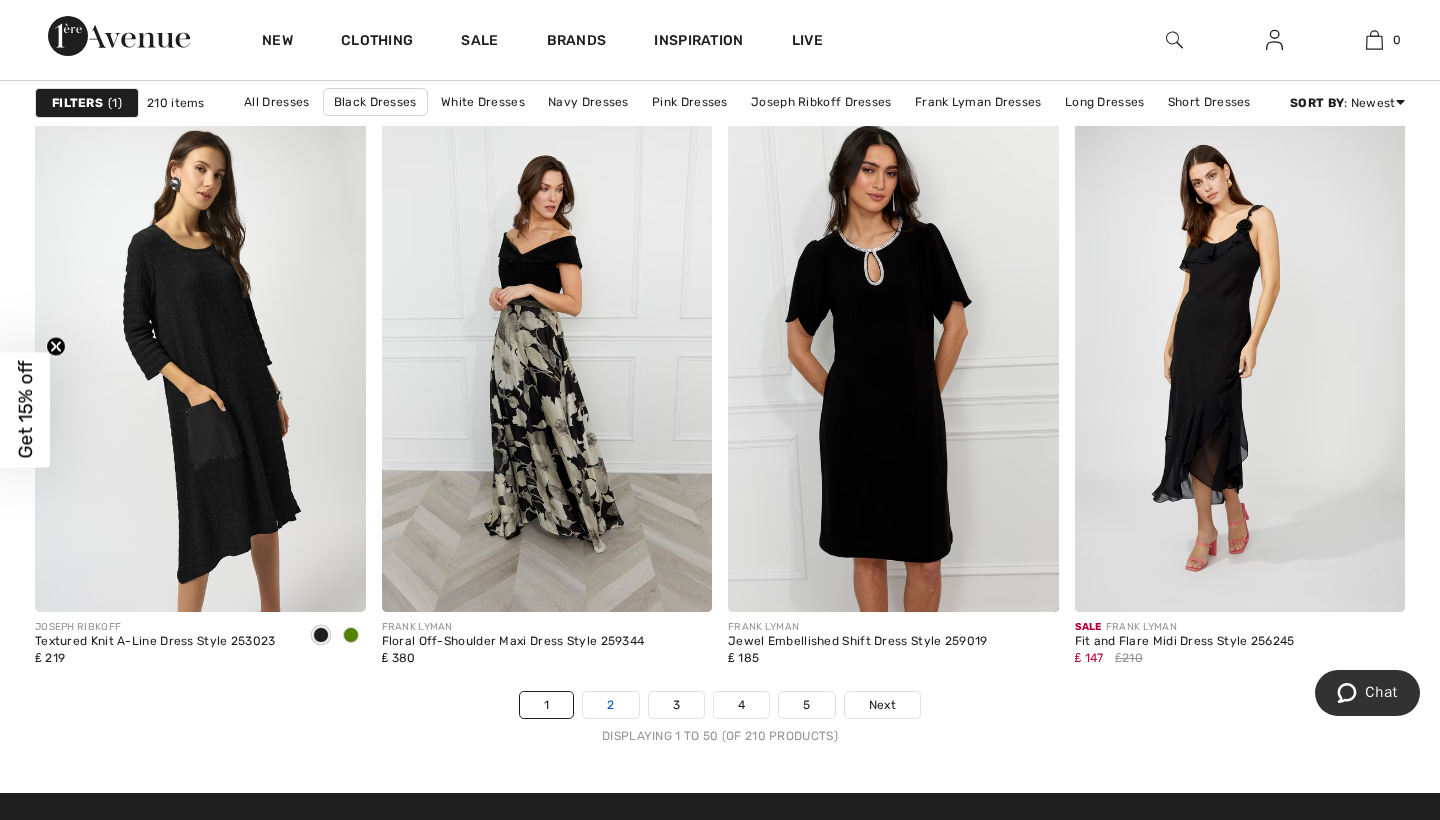 click on "2" at bounding box center [610, 705] 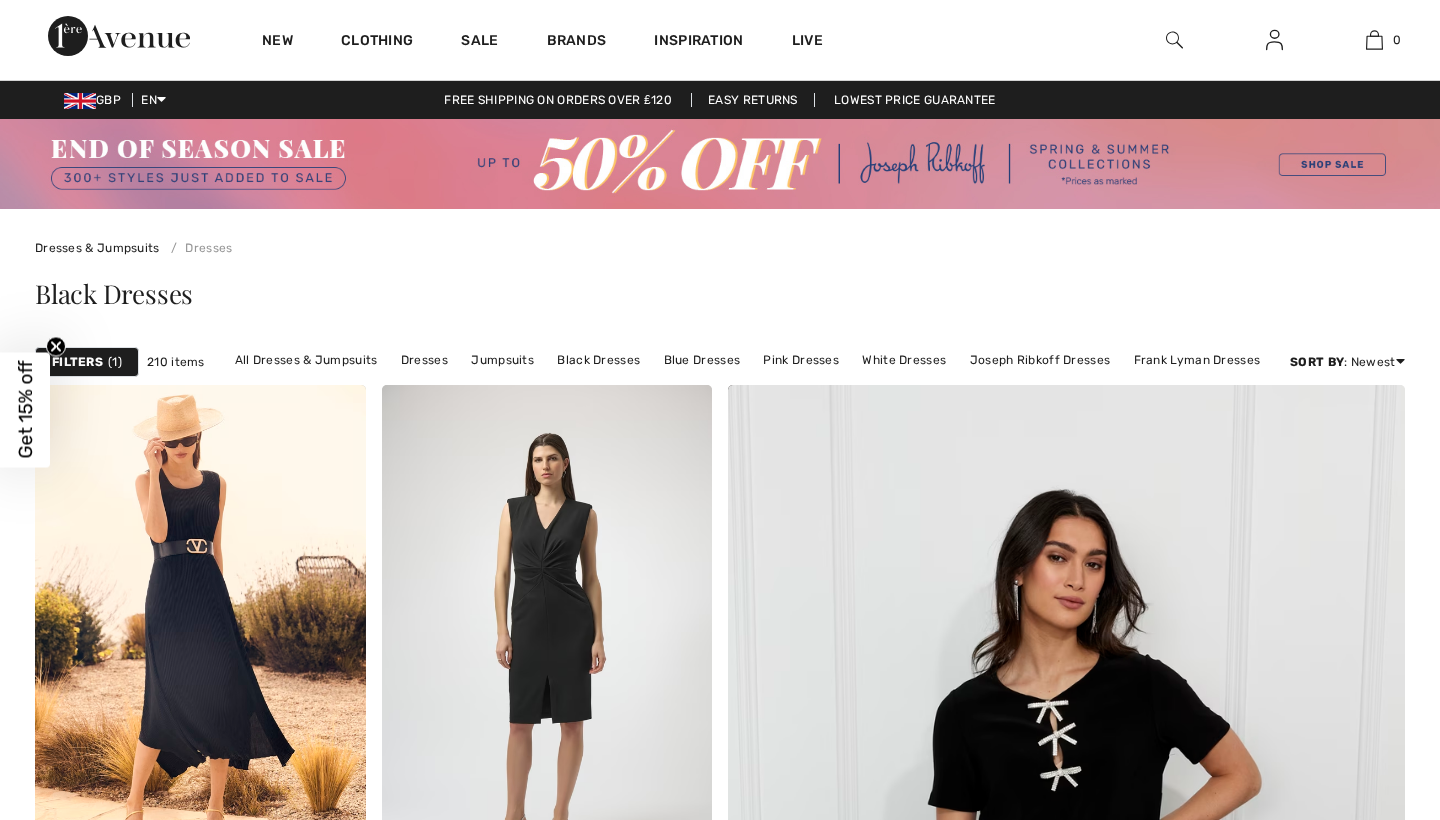 checkbox on "true" 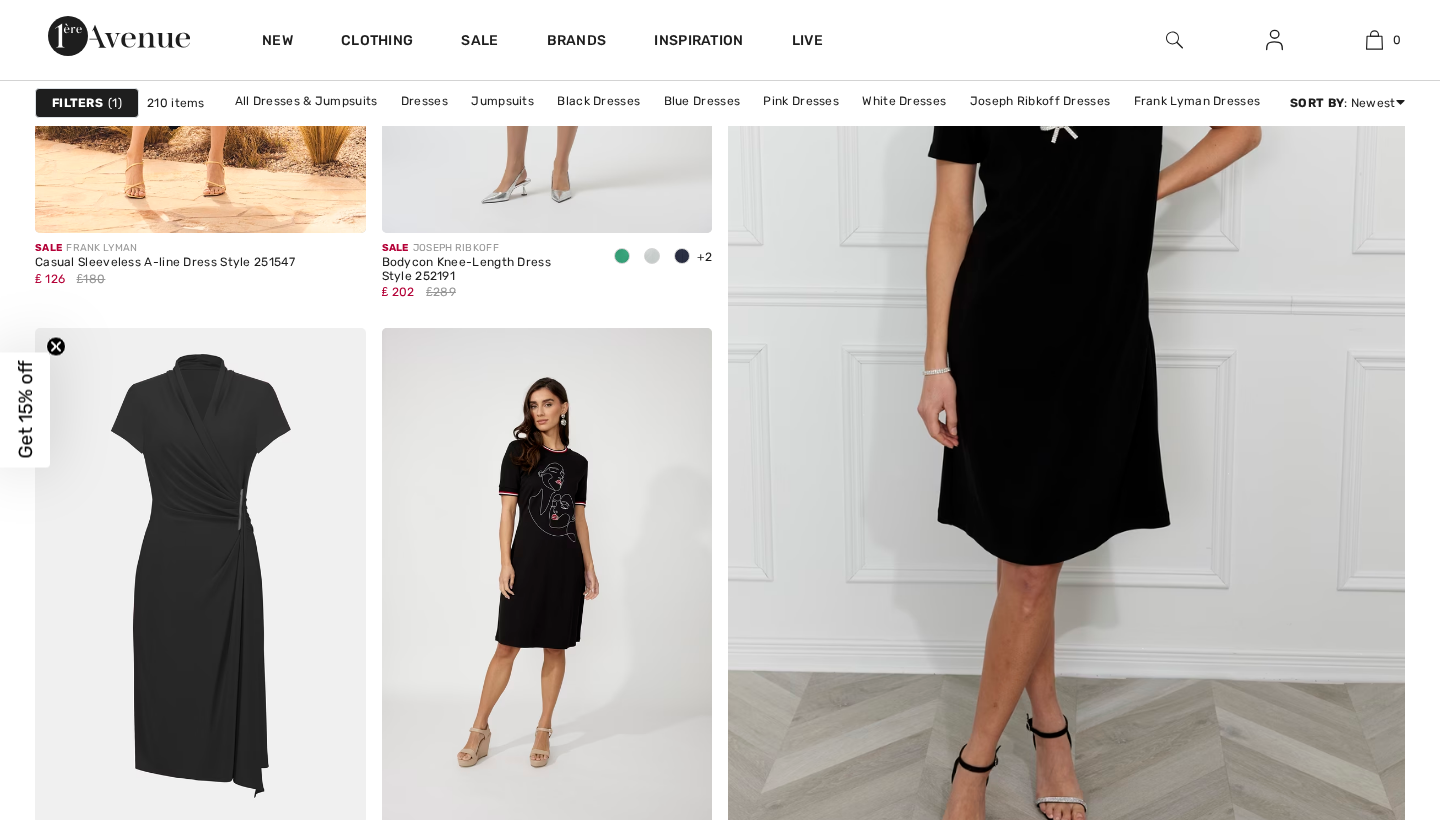 scroll, scrollTop: 0, scrollLeft: 0, axis: both 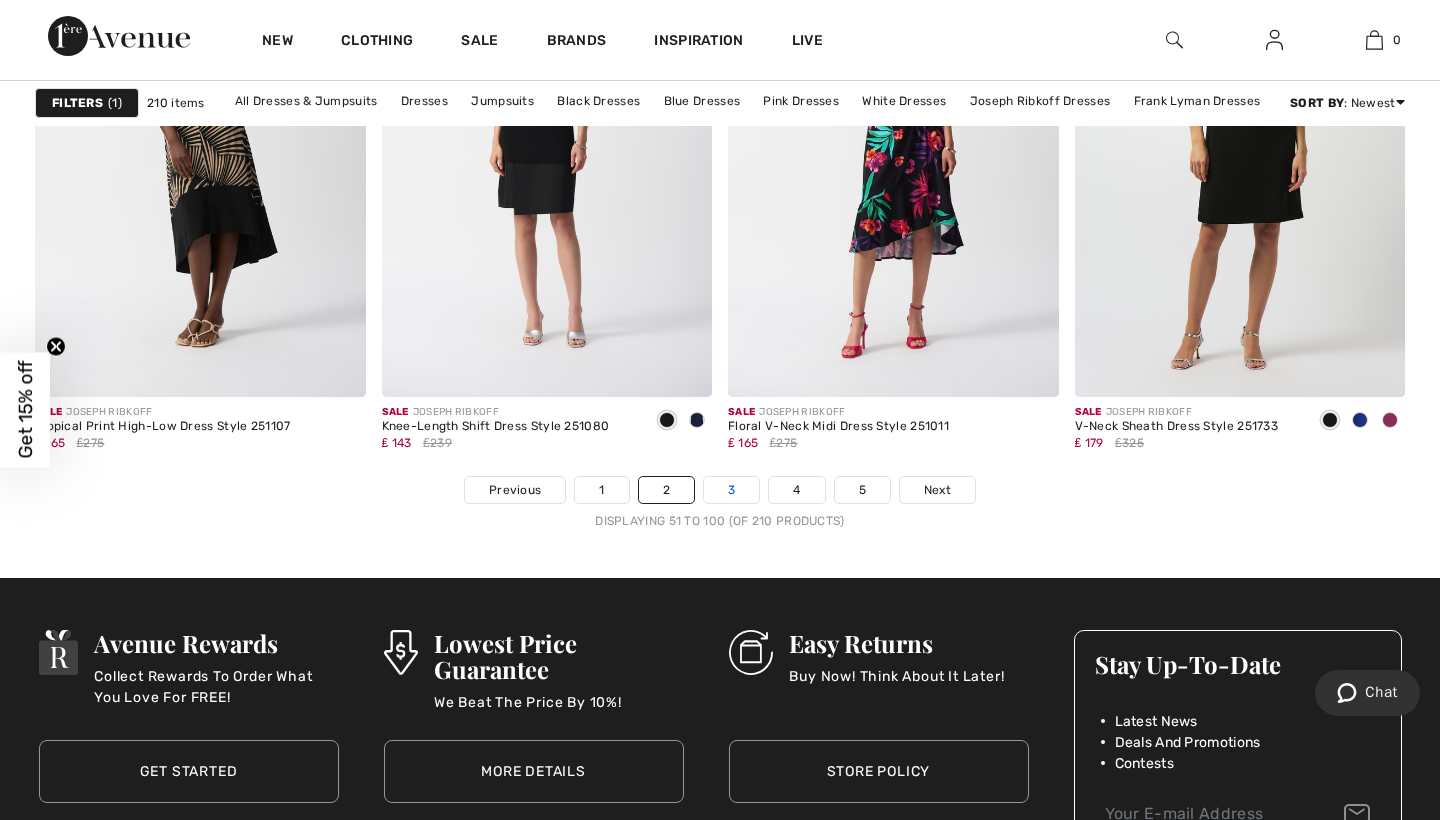 click on "3" at bounding box center [731, 490] 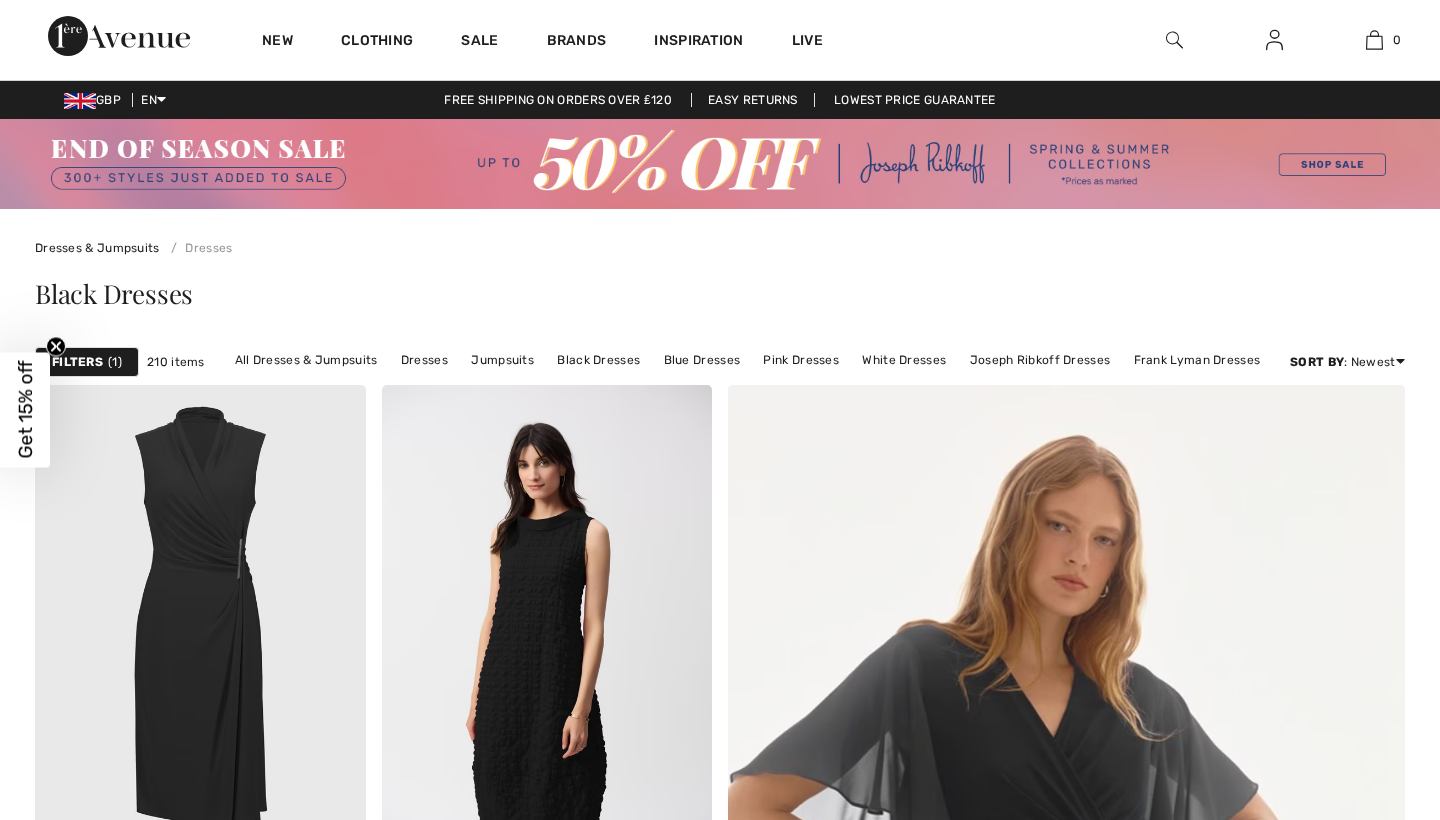 scroll, scrollTop: 425, scrollLeft: 0, axis: vertical 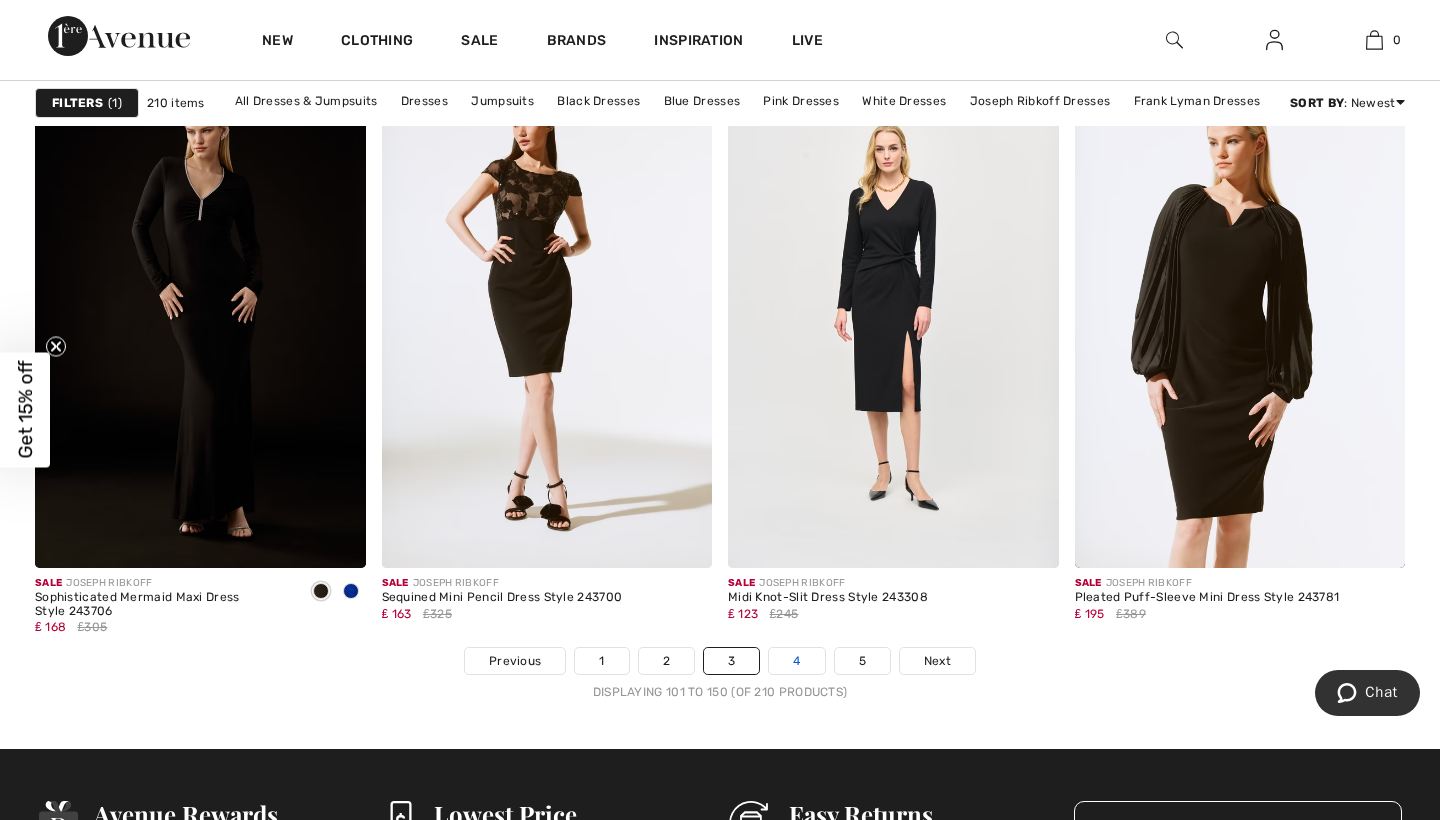 click on "4" at bounding box center [796, 661] 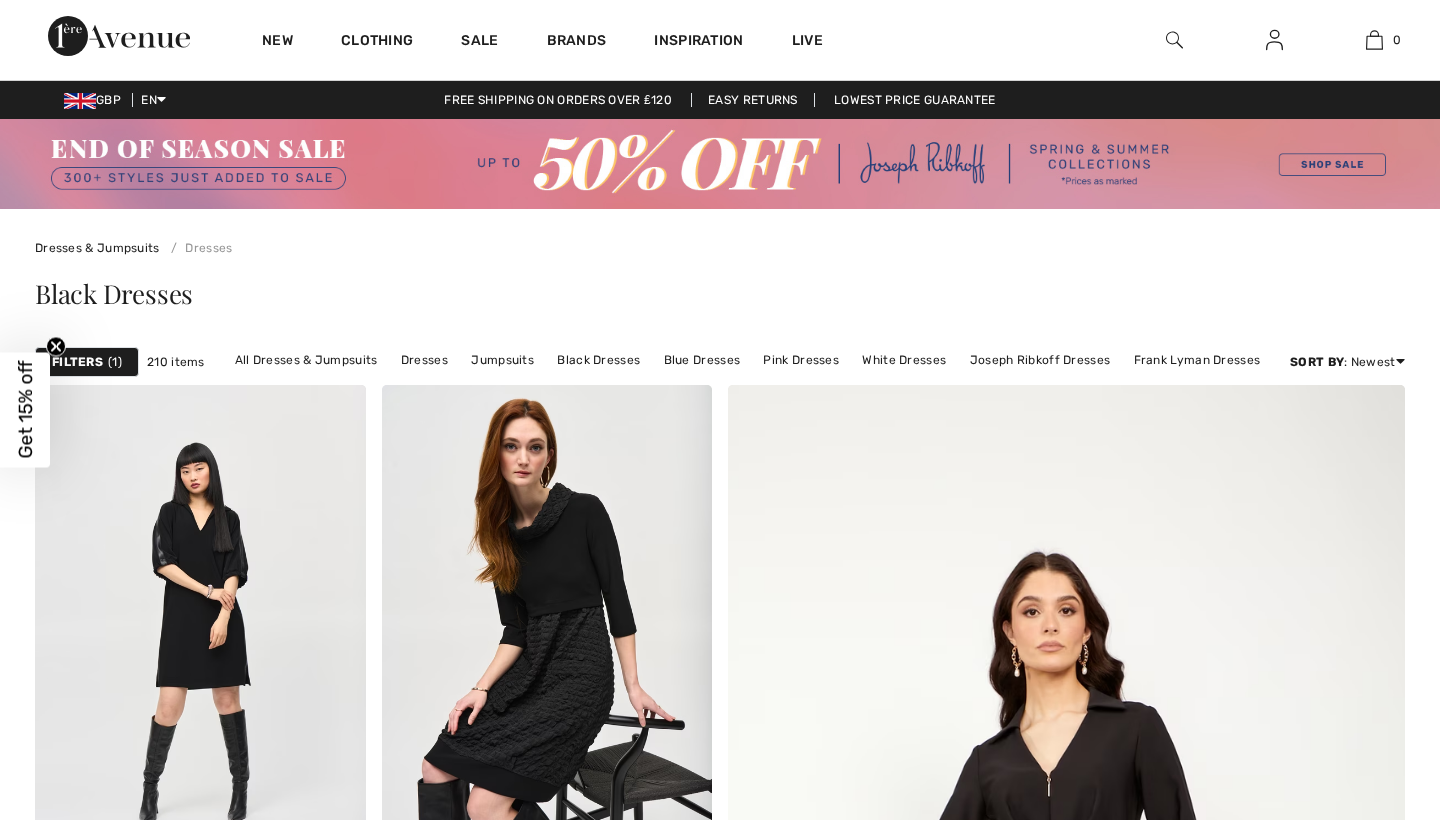 scroll, scrollTop: 771, scrollLeft: 0, axis: vertical 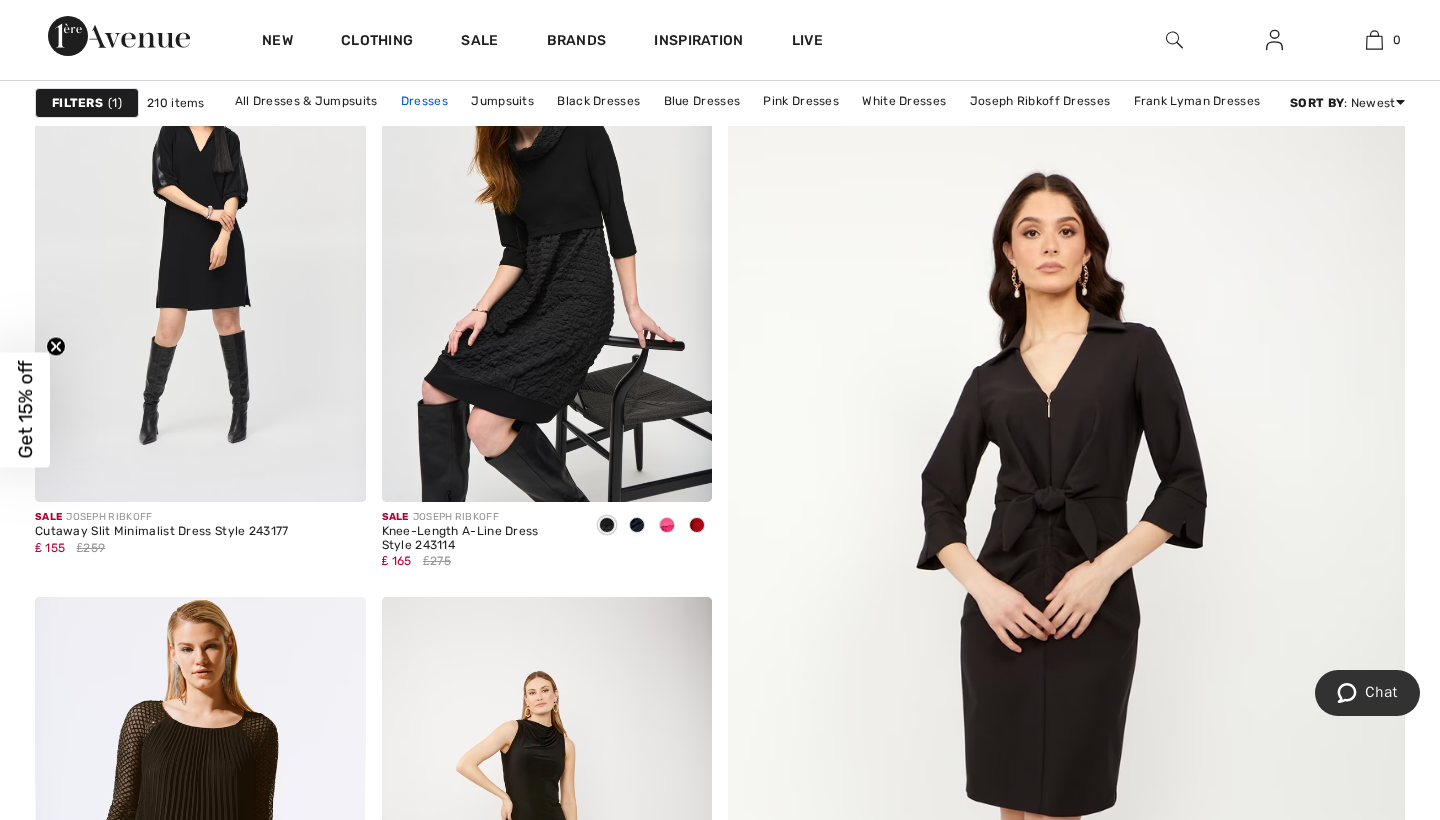 click on "Dresses" at bounding box center (424, 101) 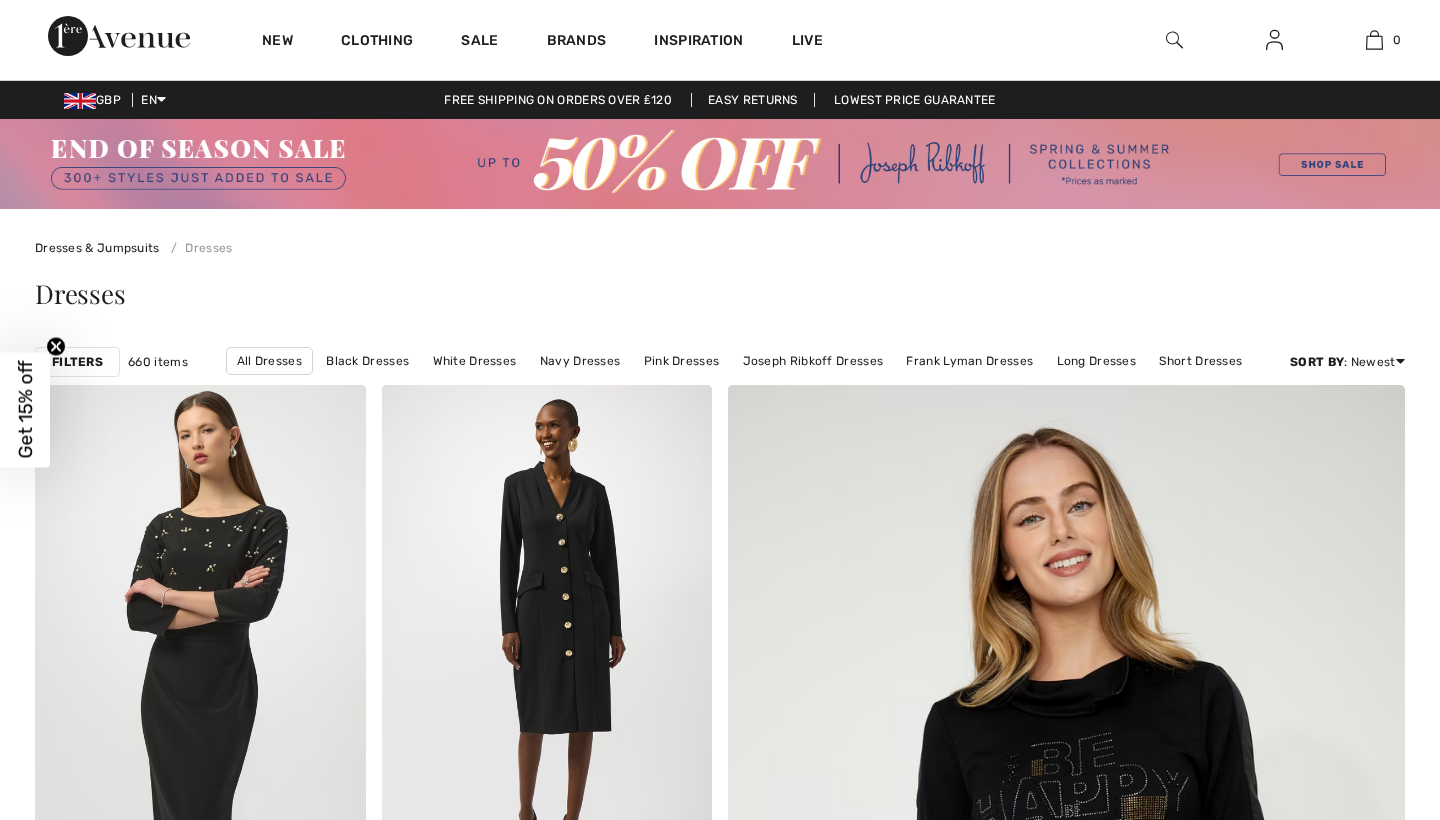 scroll, scrollTop: 0, scrollLeft: 0, axis: both 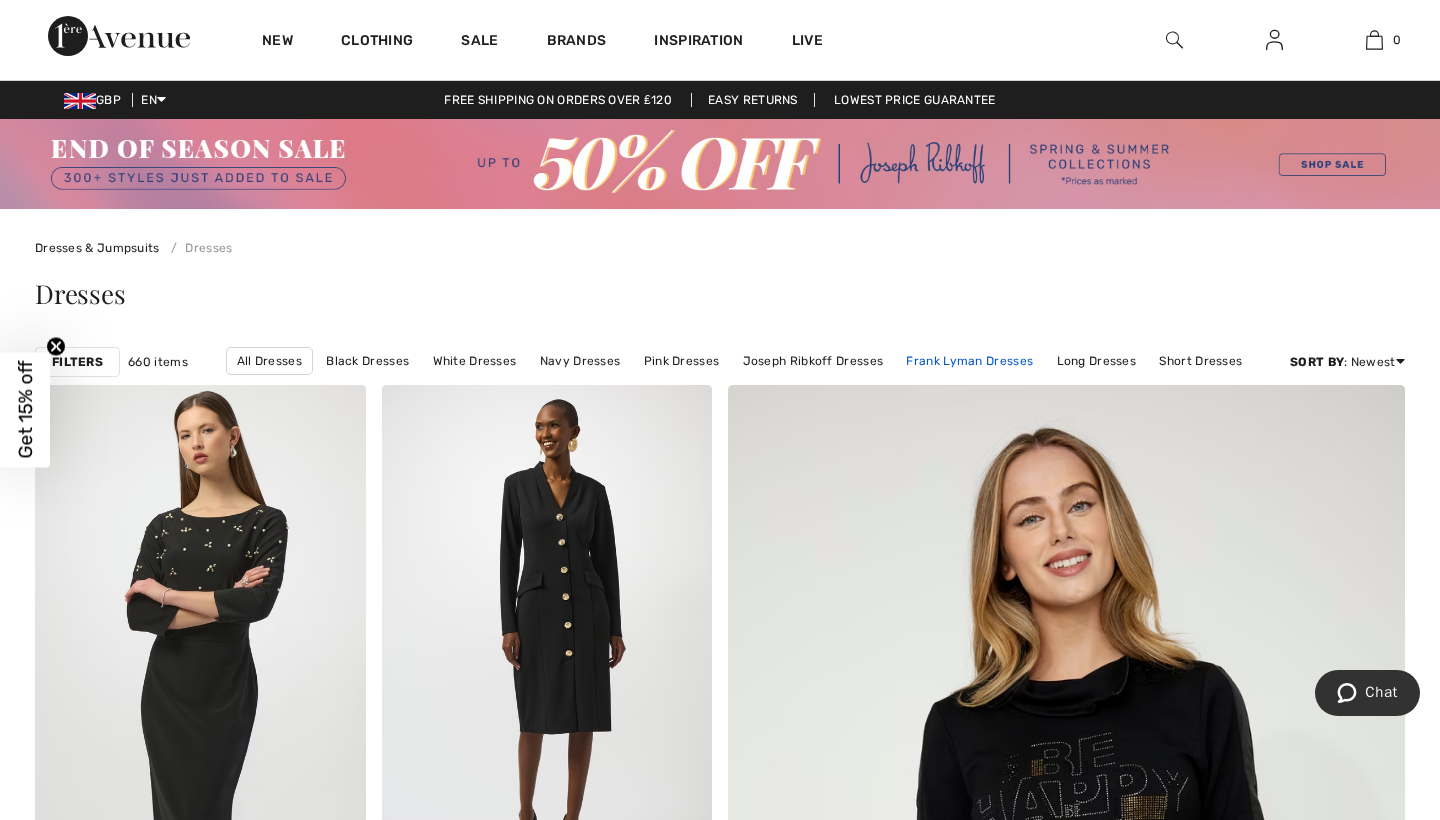 click on "Frank Lyman Dresses" at bounding box center [969, 361] 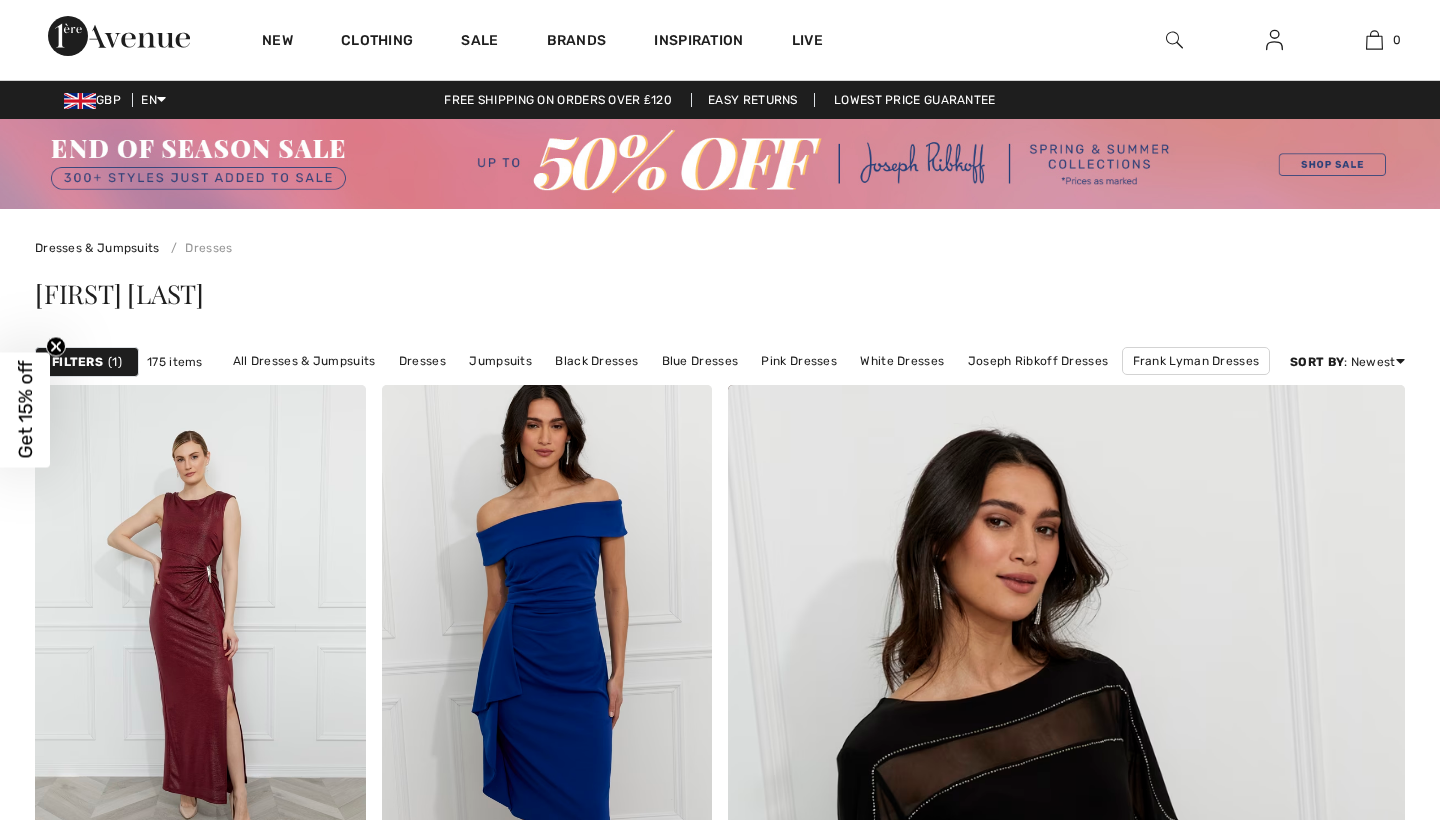 scroll, scrollTop: 394, scrollLeft: 0, axis: vertical 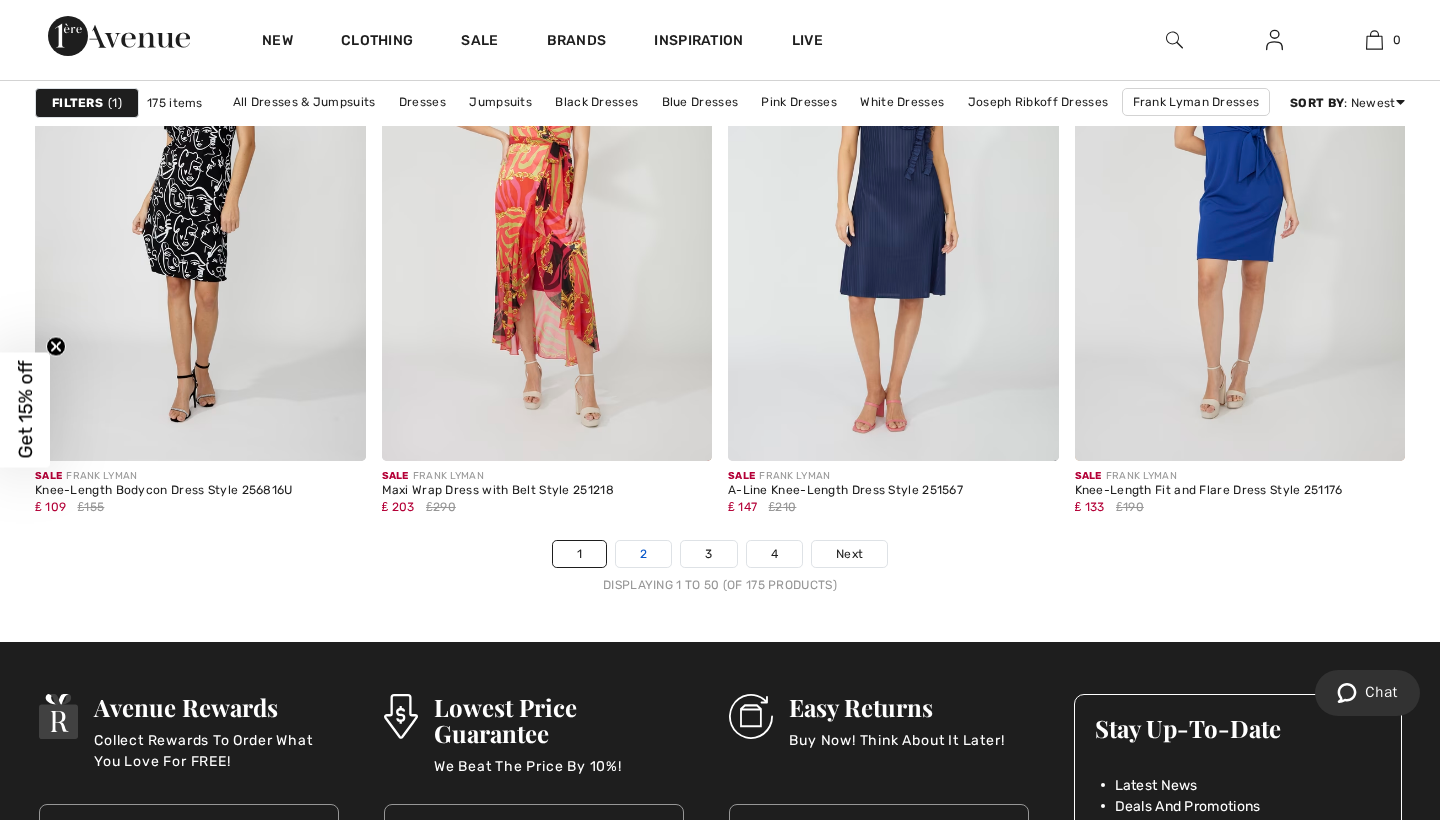 click on "2" at bounding box center (643, 554) 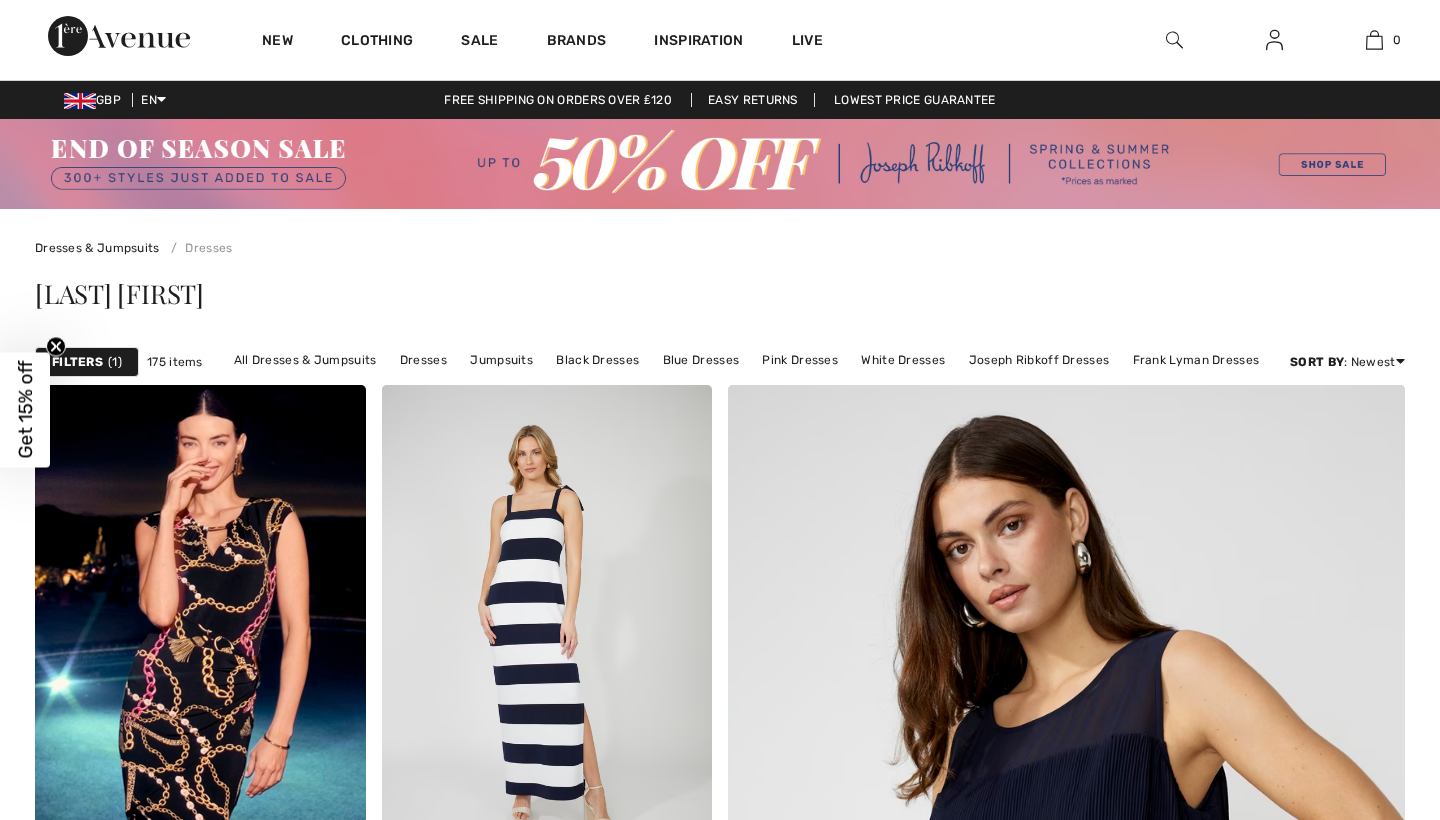 scroll, scrollTop: 566, scrollLeft: 0, axis: vertical 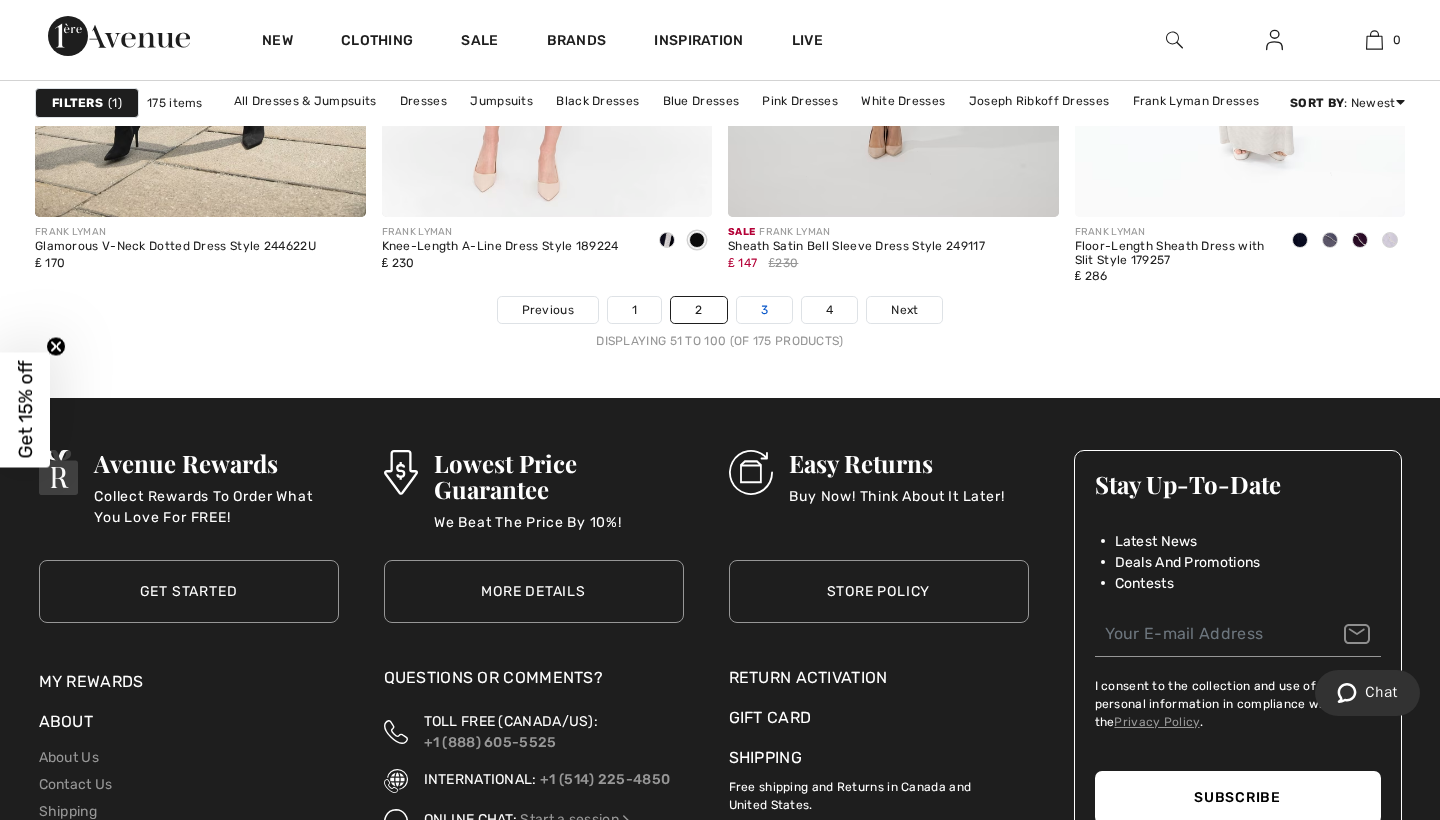 click on "3" at bounding box center (764, 310) 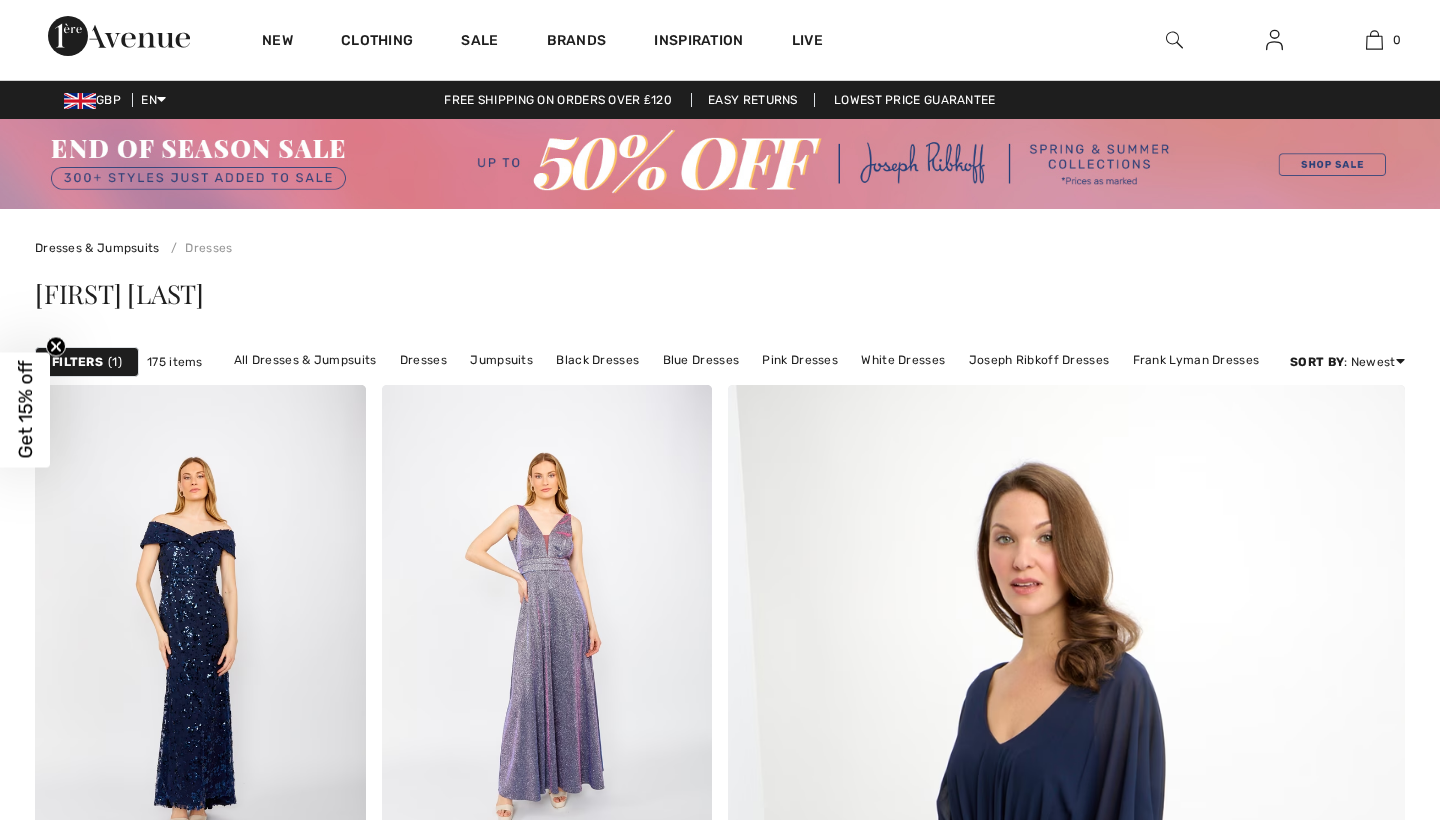 scroll, scrollTop: 41, scrollLeft: 0, axis: vertical 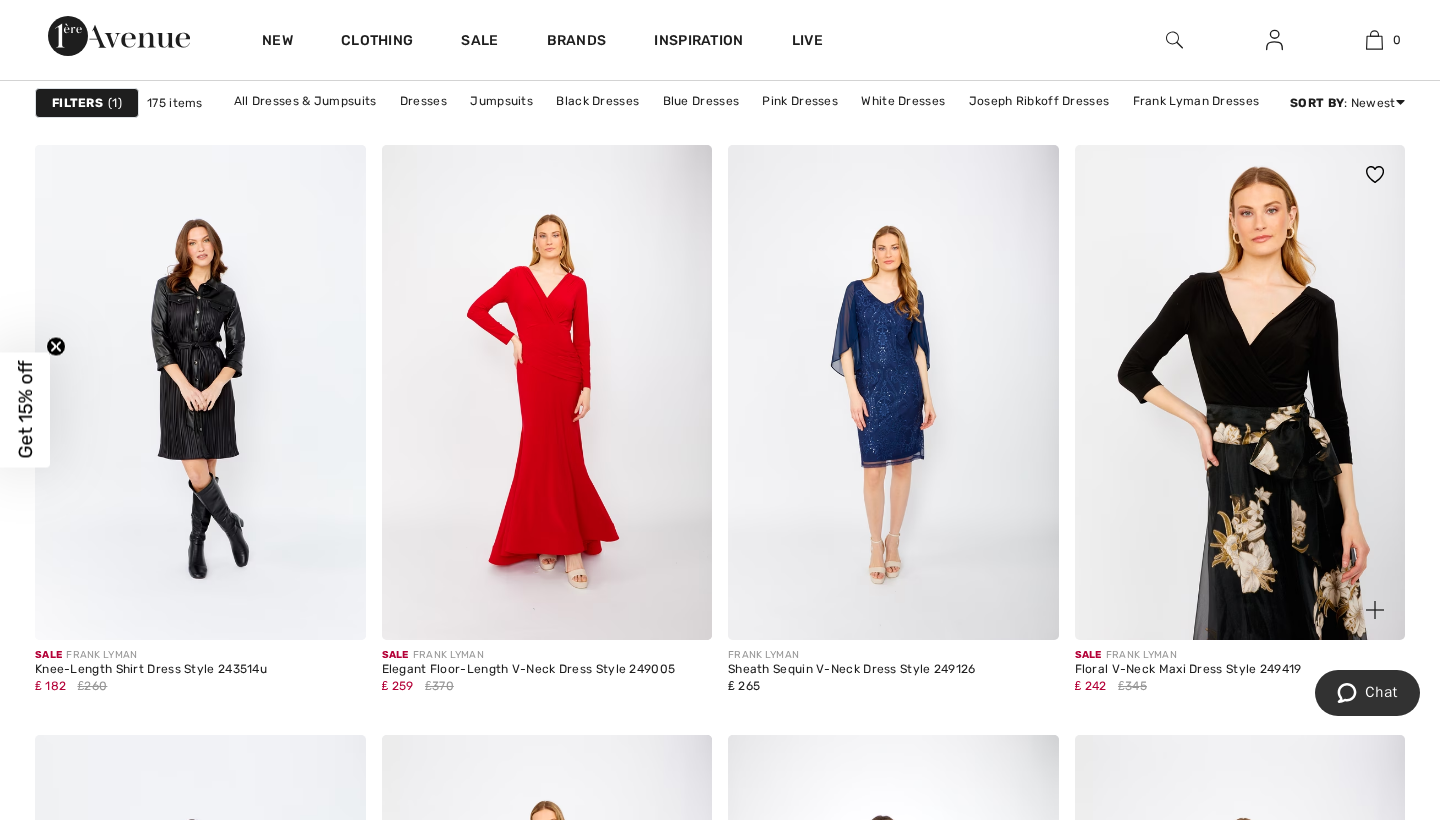 click at bounding box center (1240, 393) 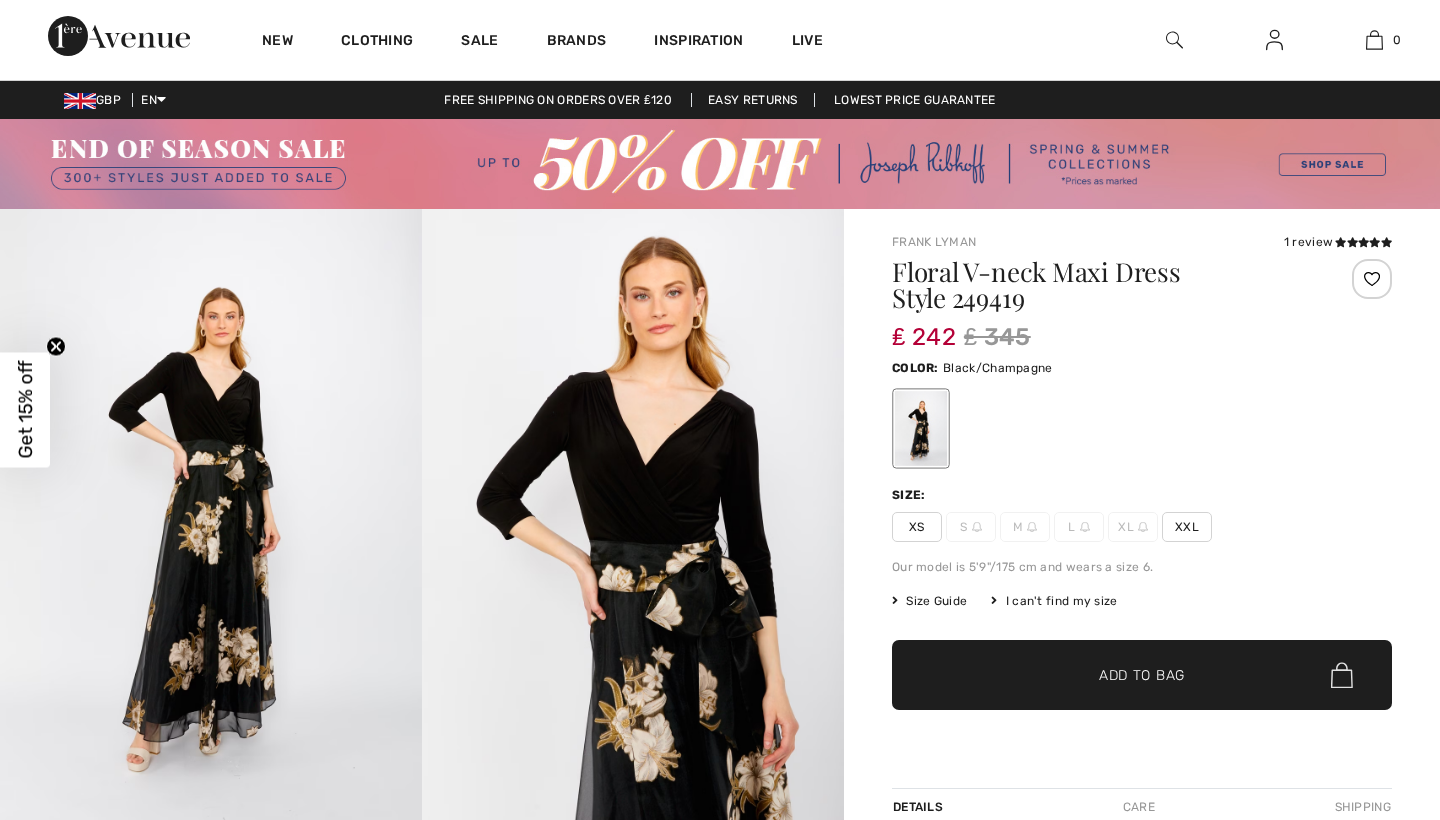 scroll, scrollTop: 0, scrollLeft: 0, axis: both 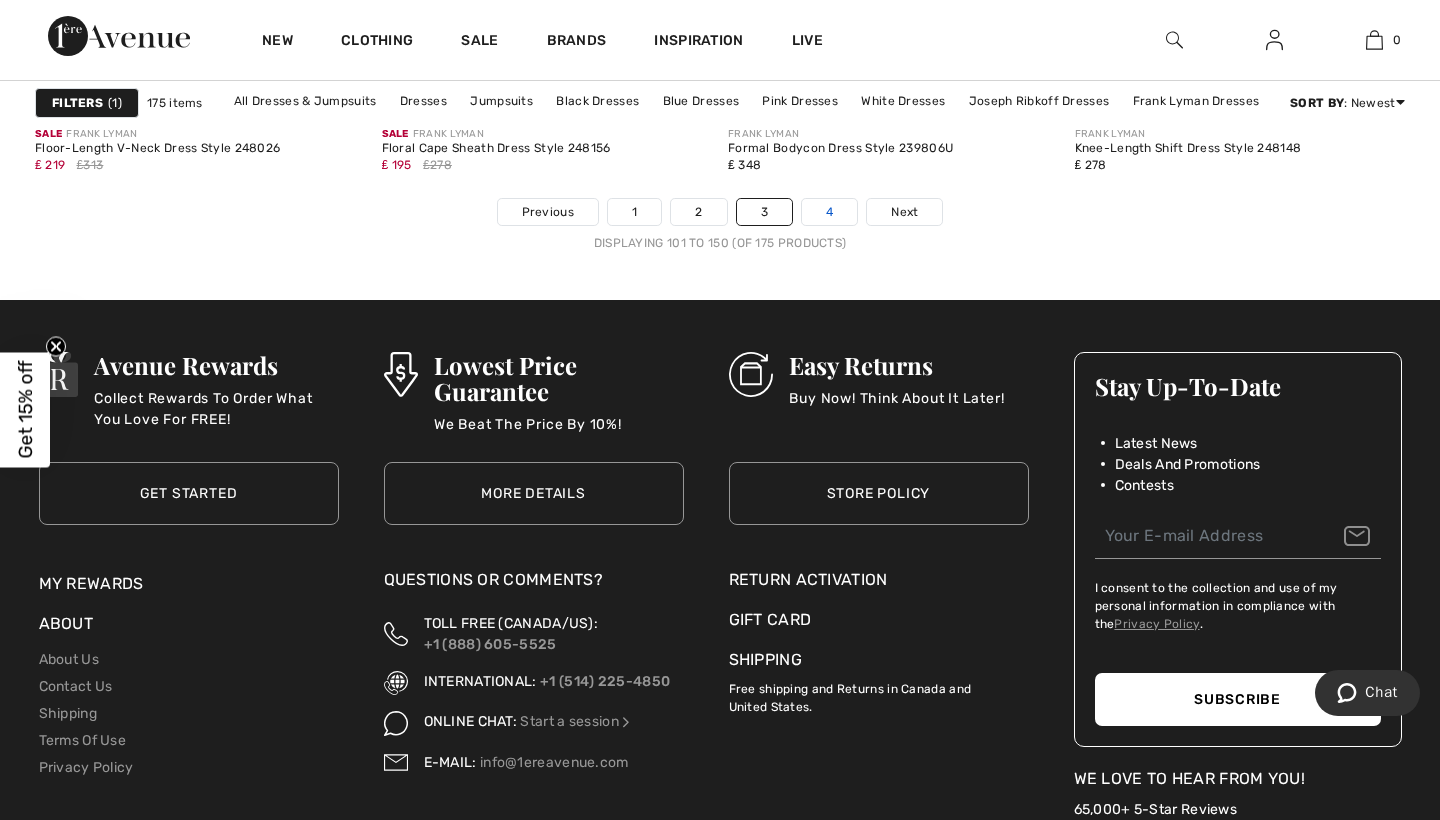 click on "4" at bounding box center (829, 212) 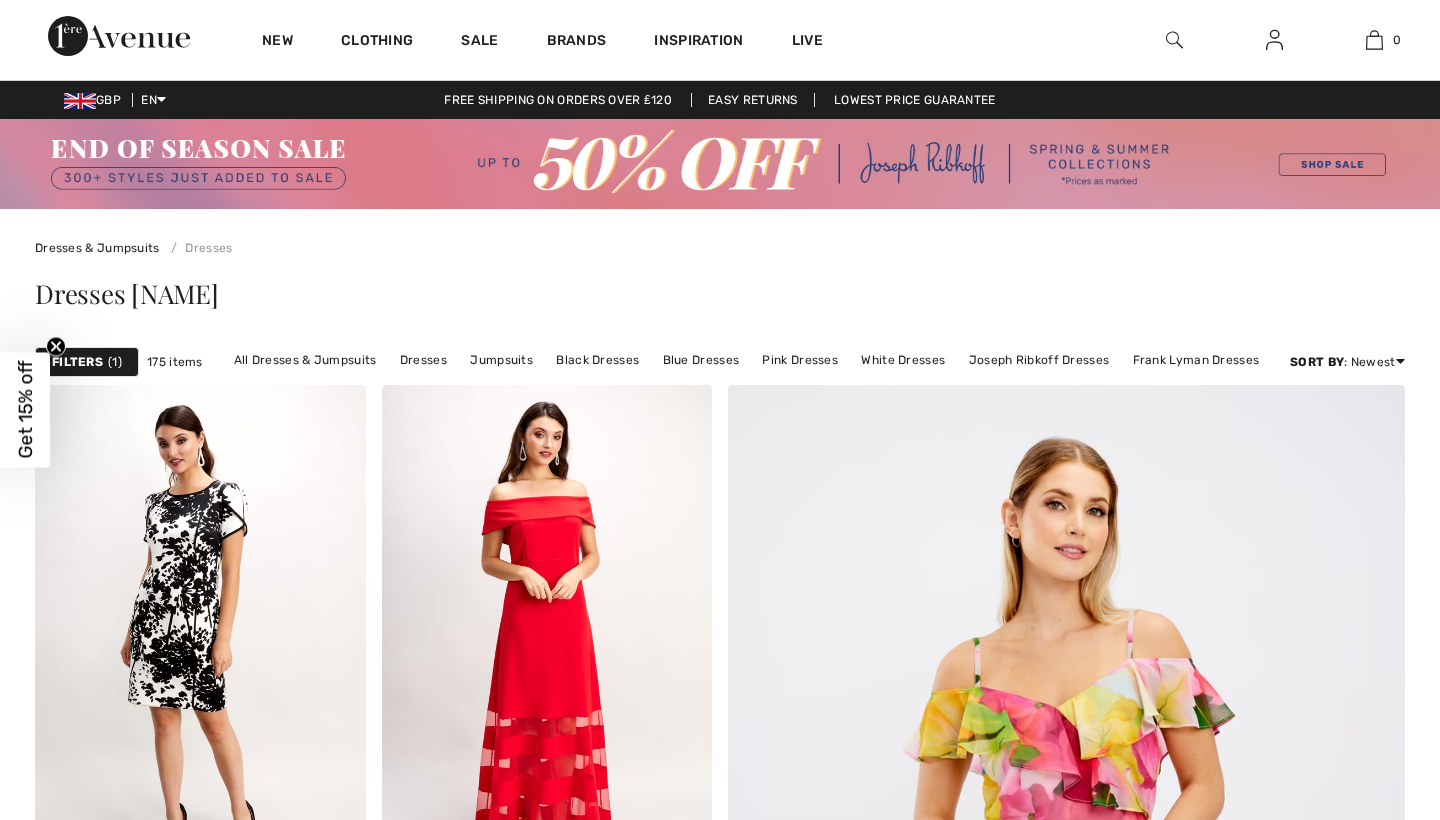 scroll, scrollTop: 34, scrollLeft: 0, axis: vertical 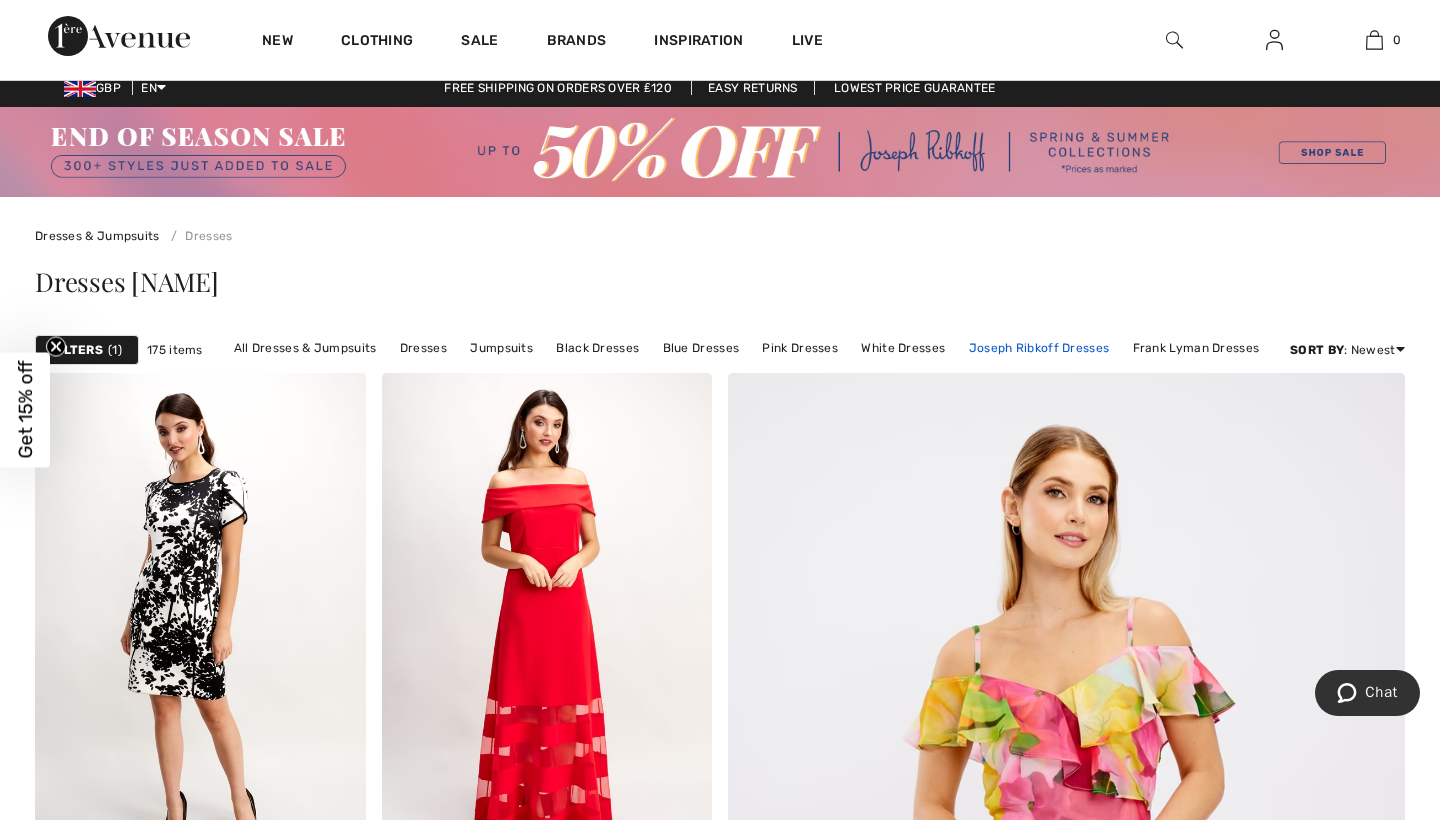 click on "Joseph Ribkoff Dresses" at bounding box center [1039, 348] 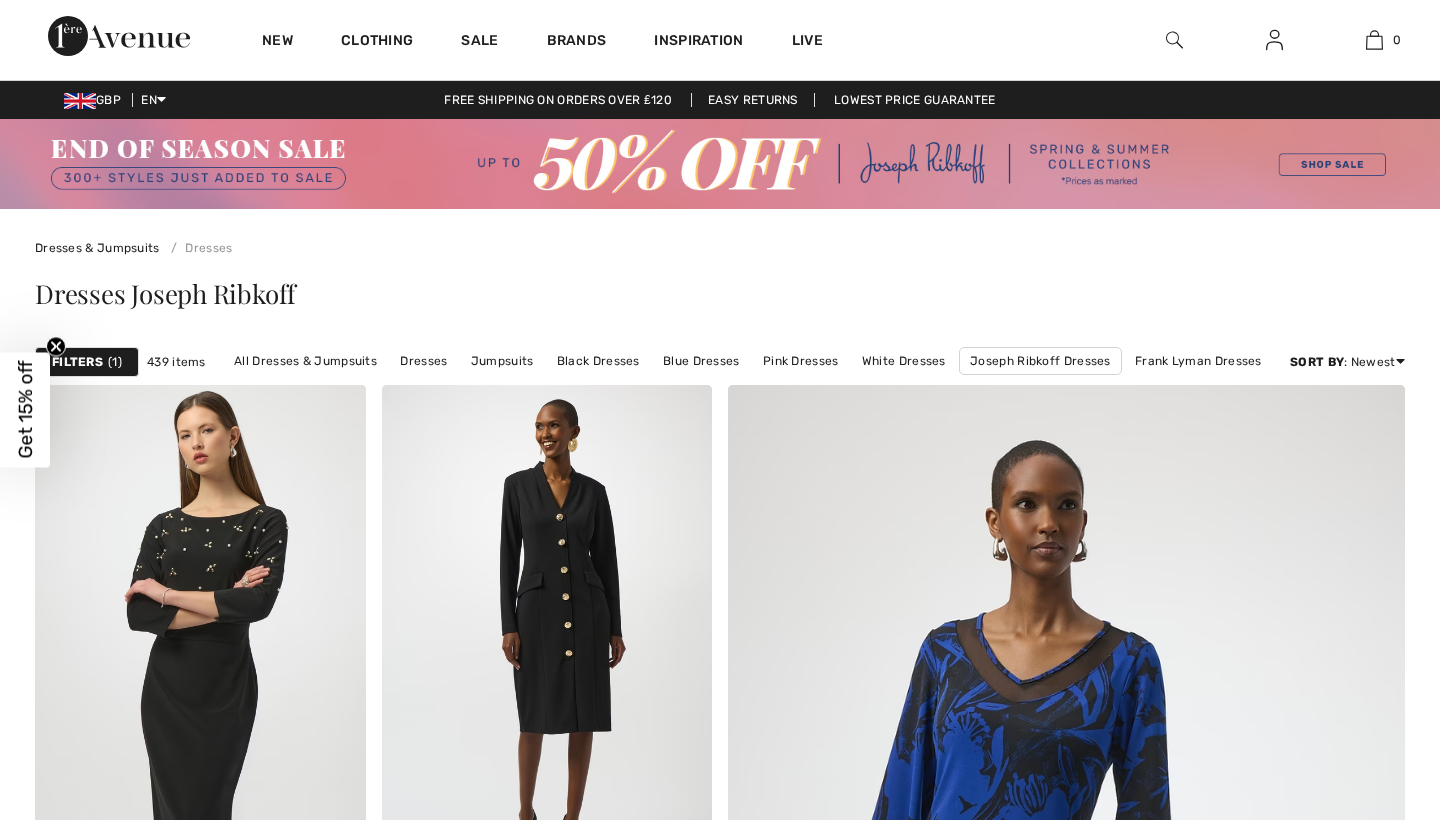 scroll, scrollTop: 31, scrollLeft: 0, axis: vertical 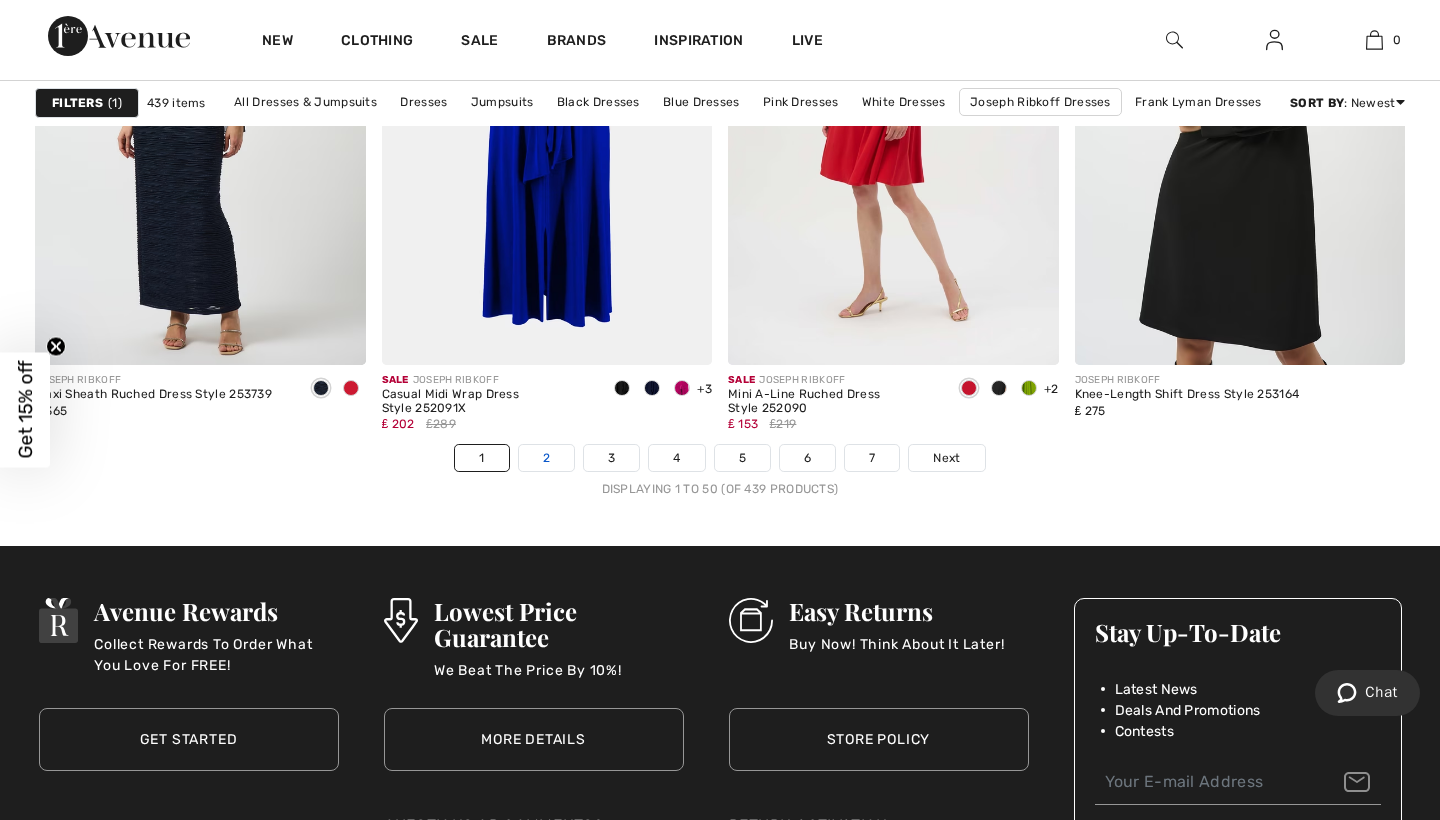 click on "2" at bounding box center (546, 458) 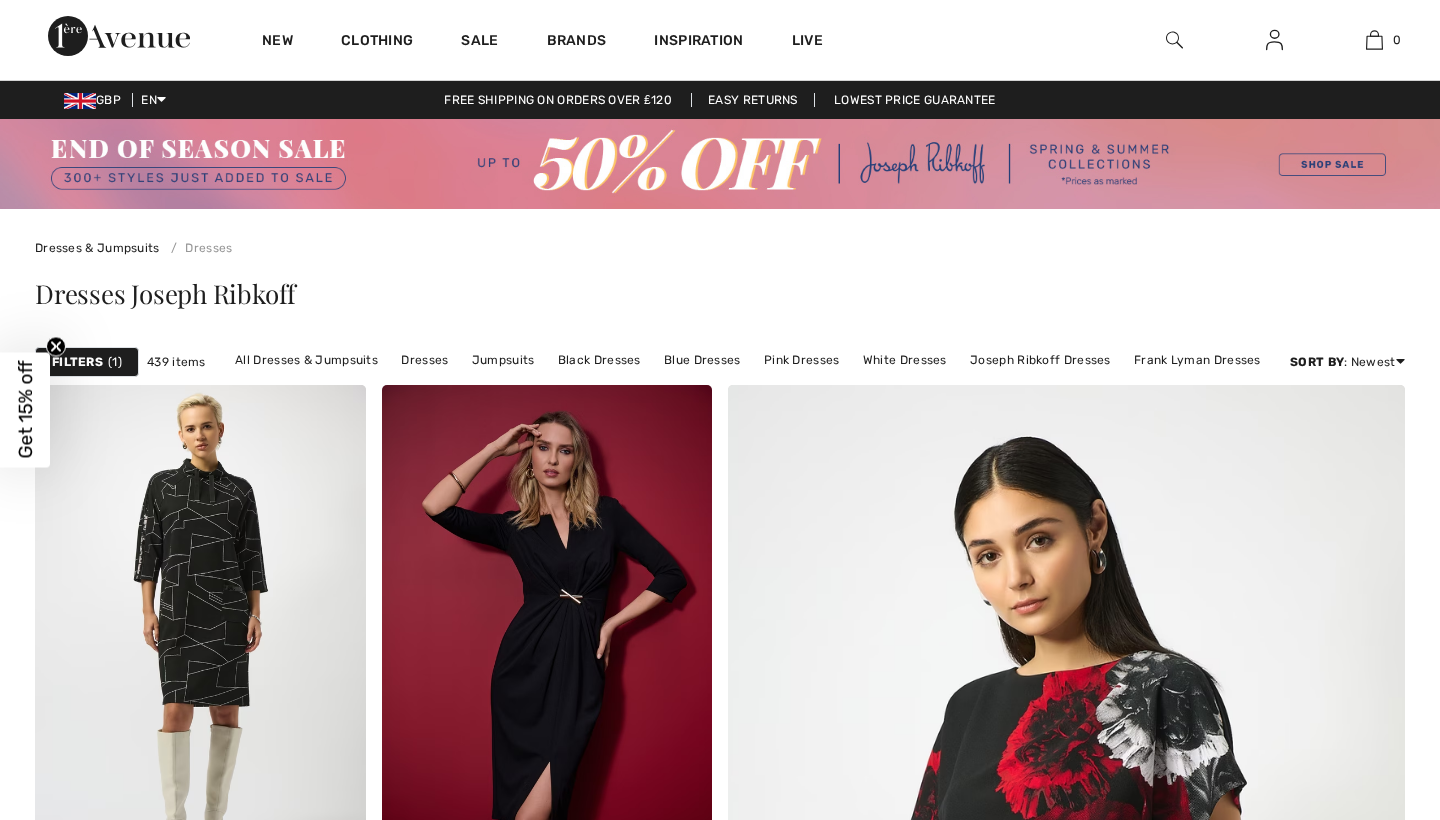 checkbox on "true" 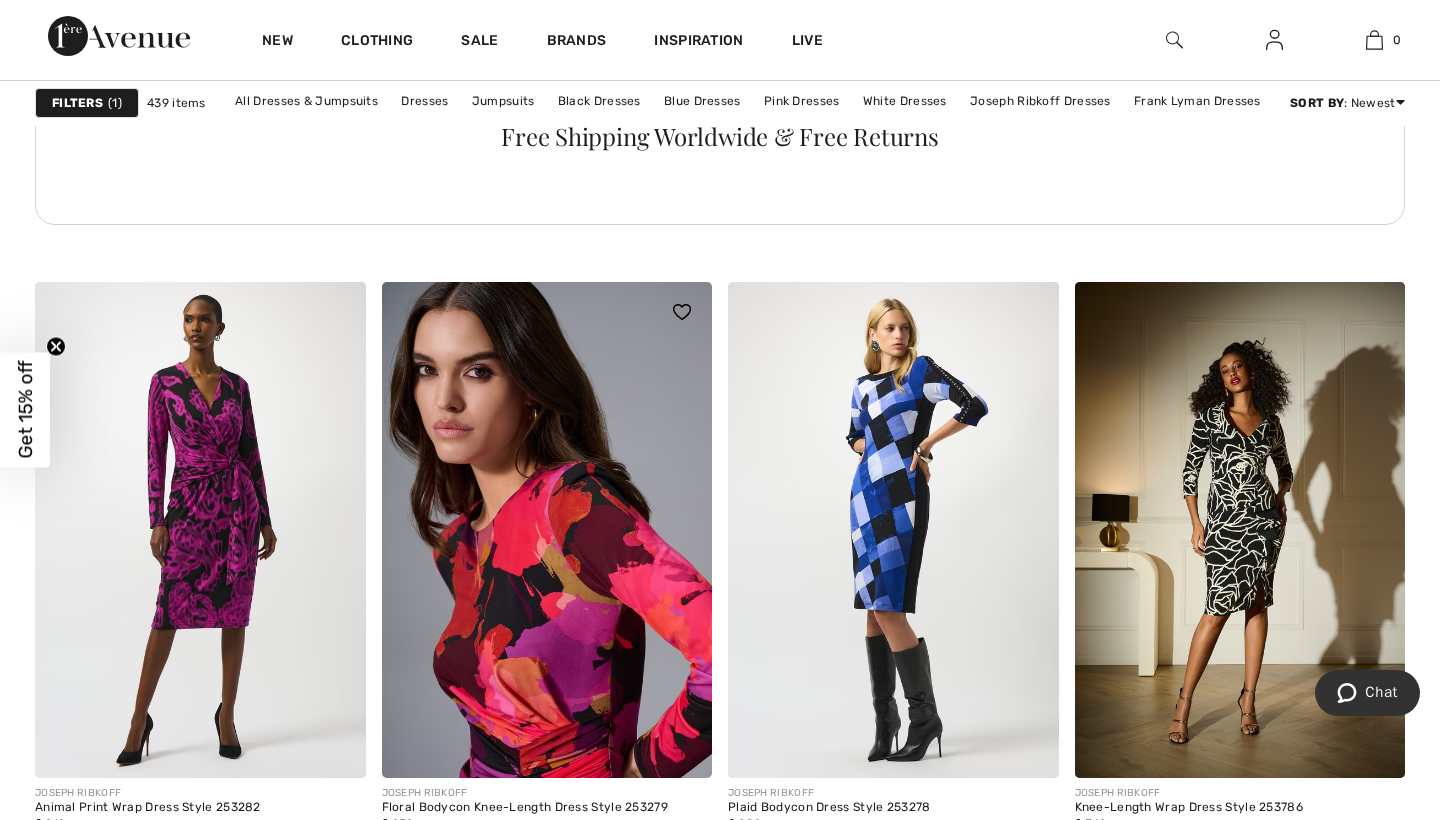scroll, scrollTop: 2696, scrollLeft: 0, axis: vertical 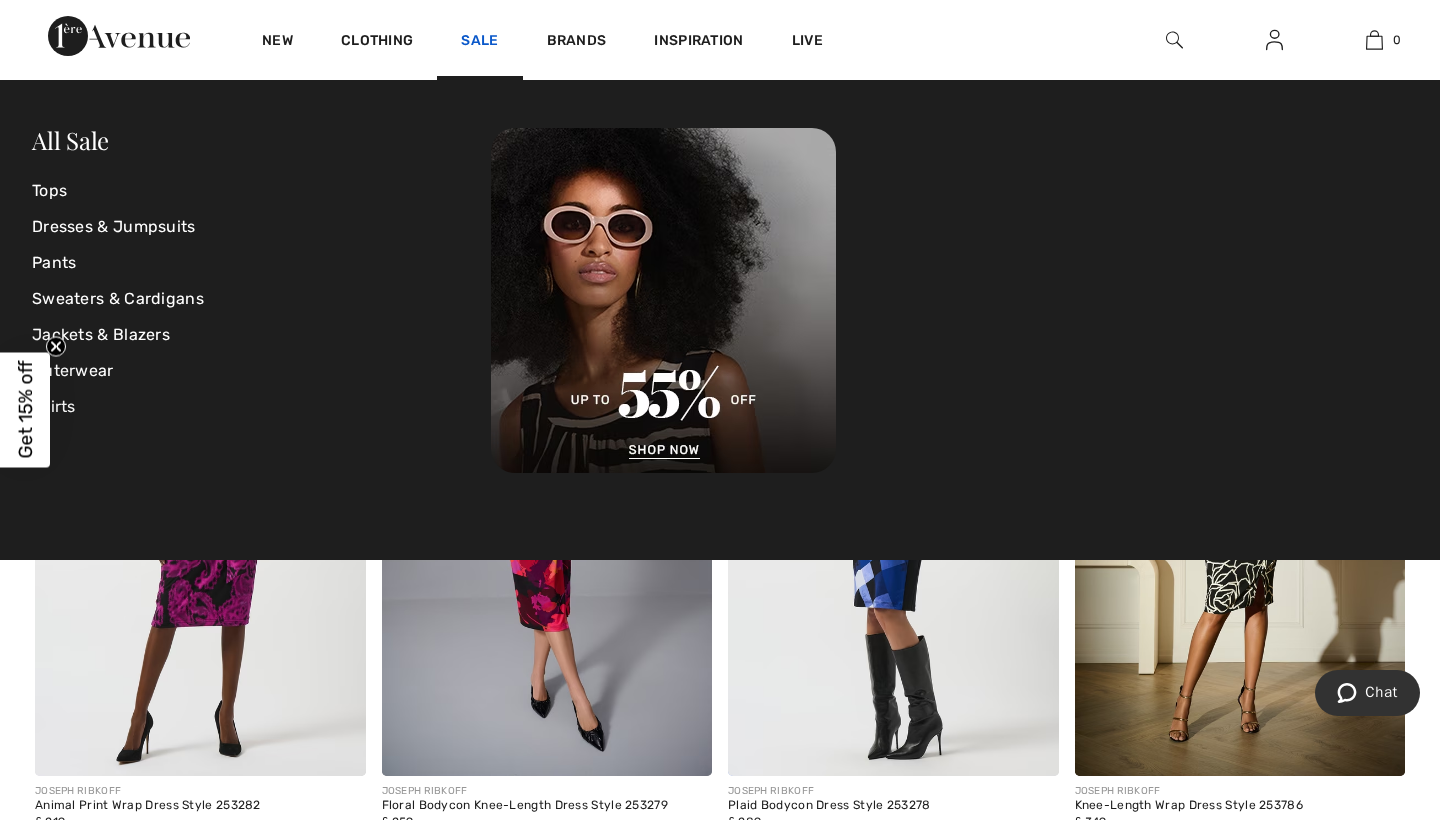click on "Sale" at bounding box center (479, 42) 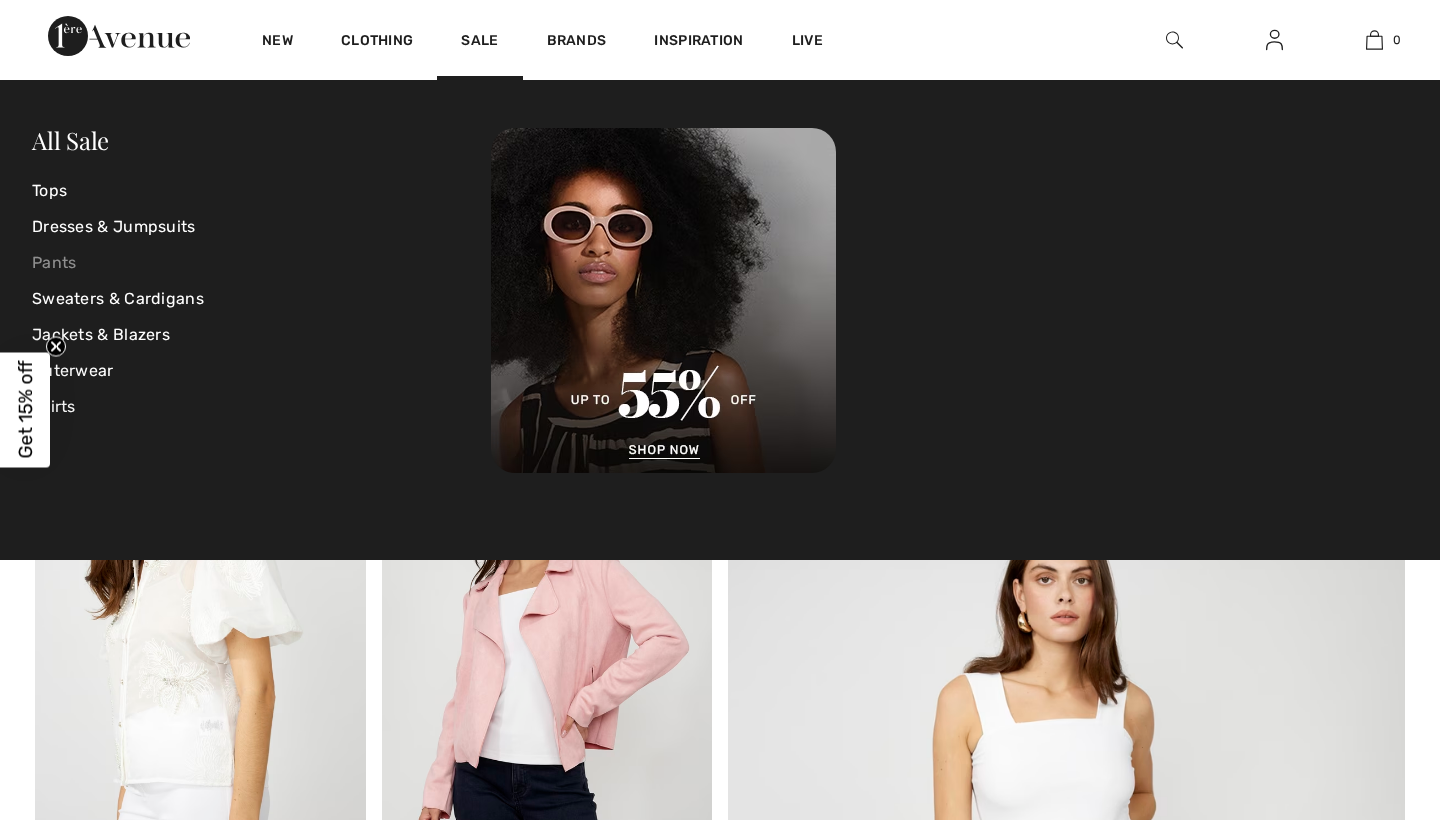 scroll, scrollTop: 0, scrollLeft: 0, axis: both 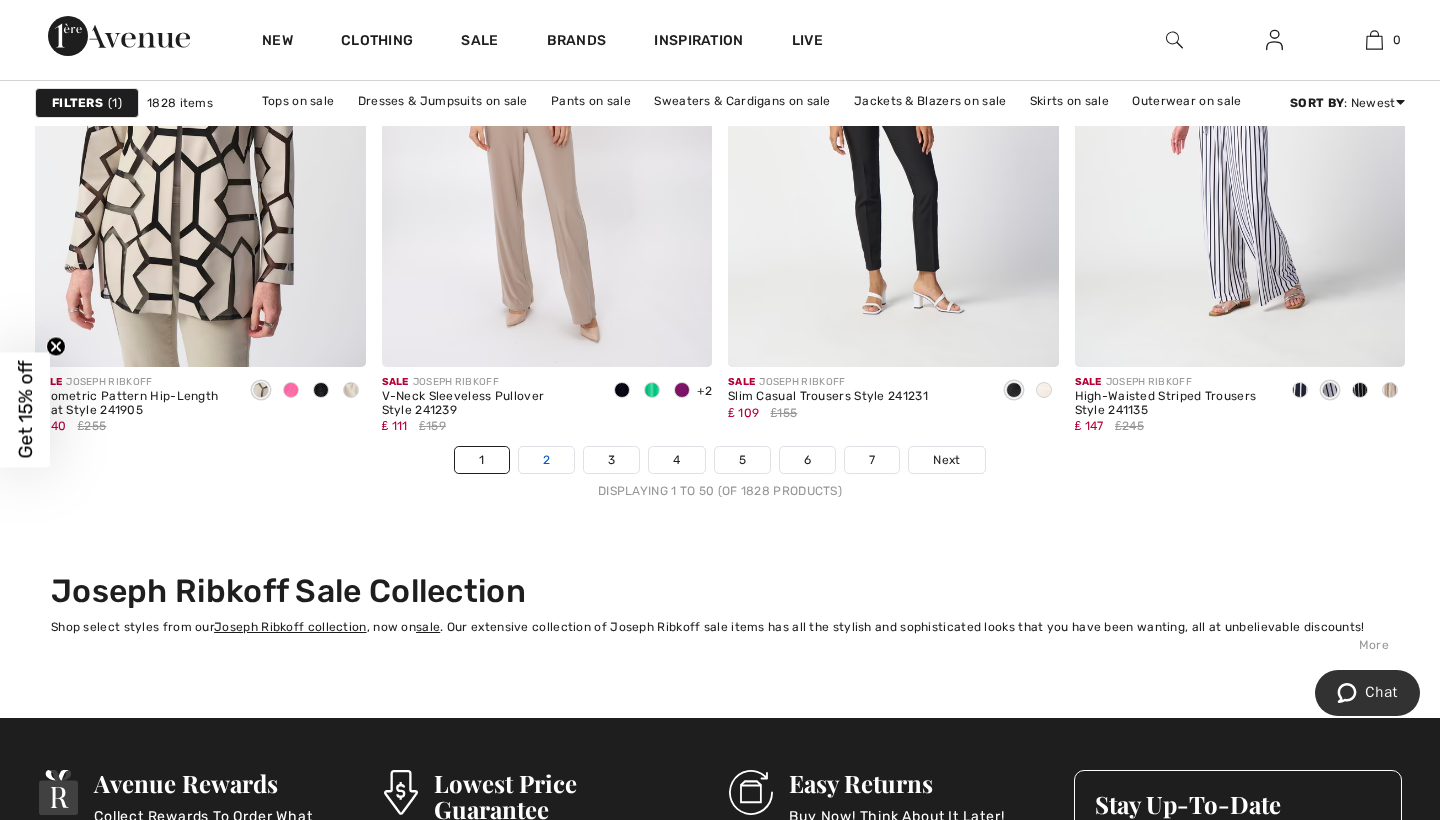 click on "2" at bounding box center (546, 460) 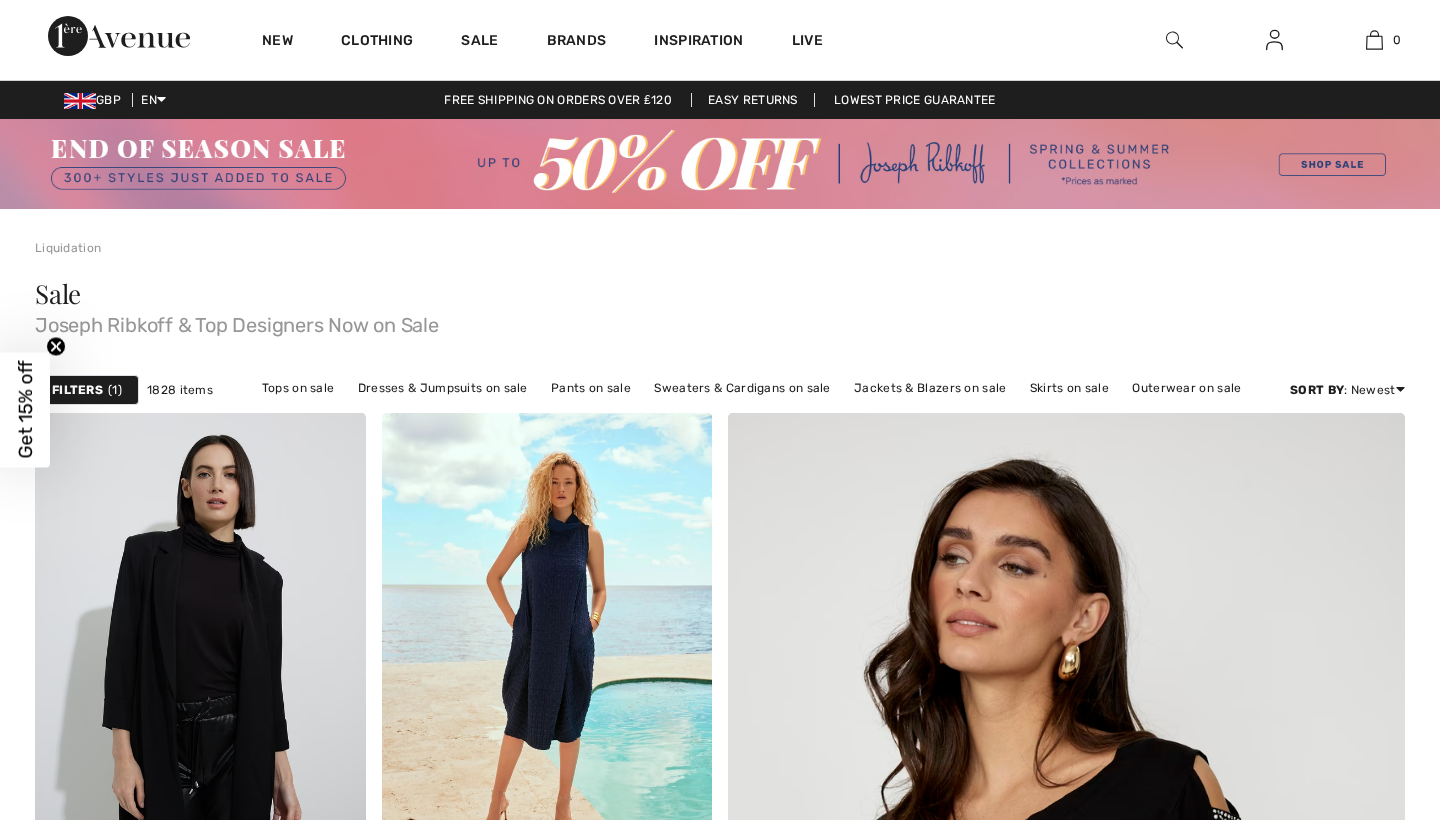 scroll, scrollTop: 423, scrollLeft: 0, axis: vertical 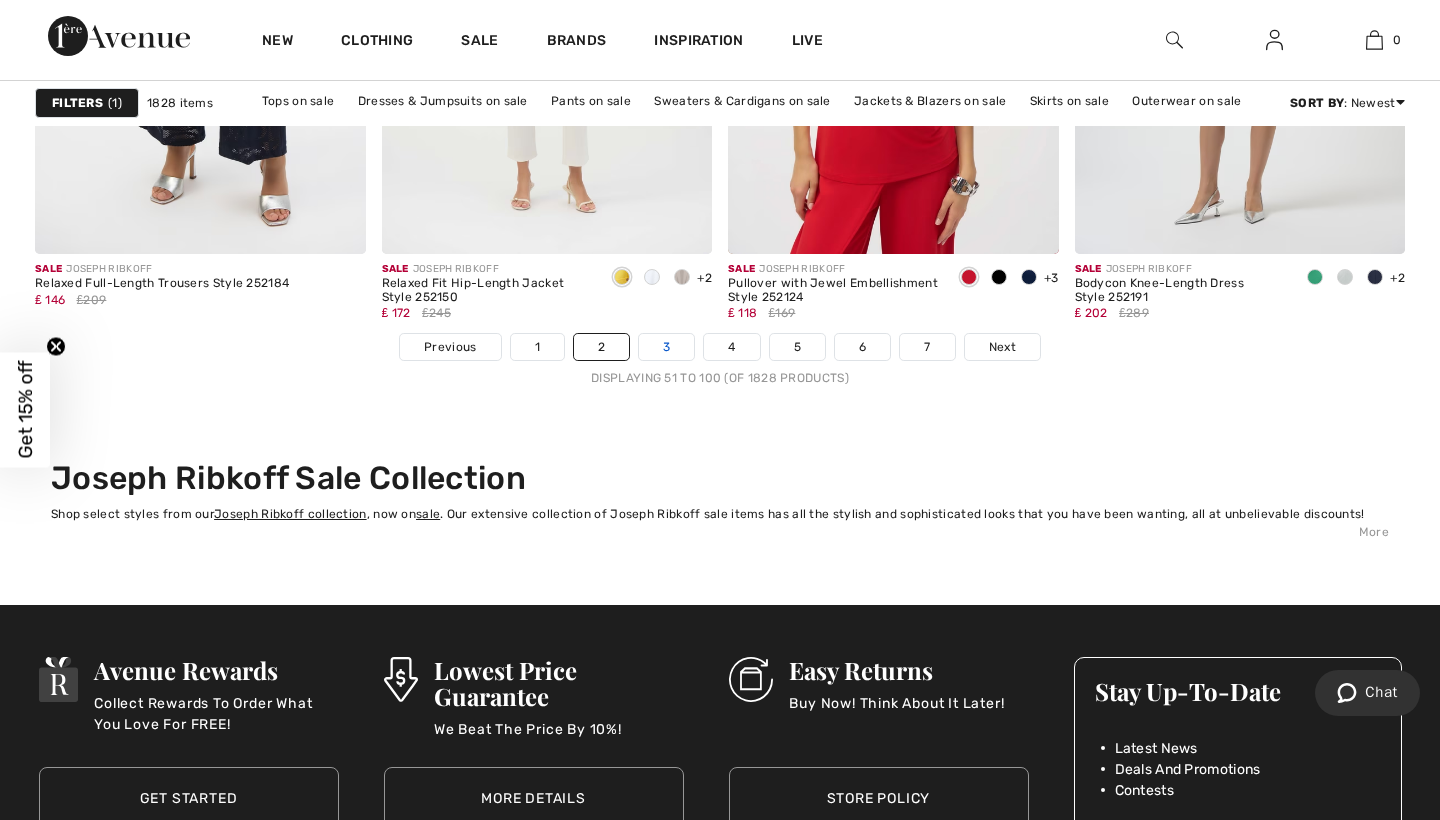 click on "3" at bounding box center [666, 347] 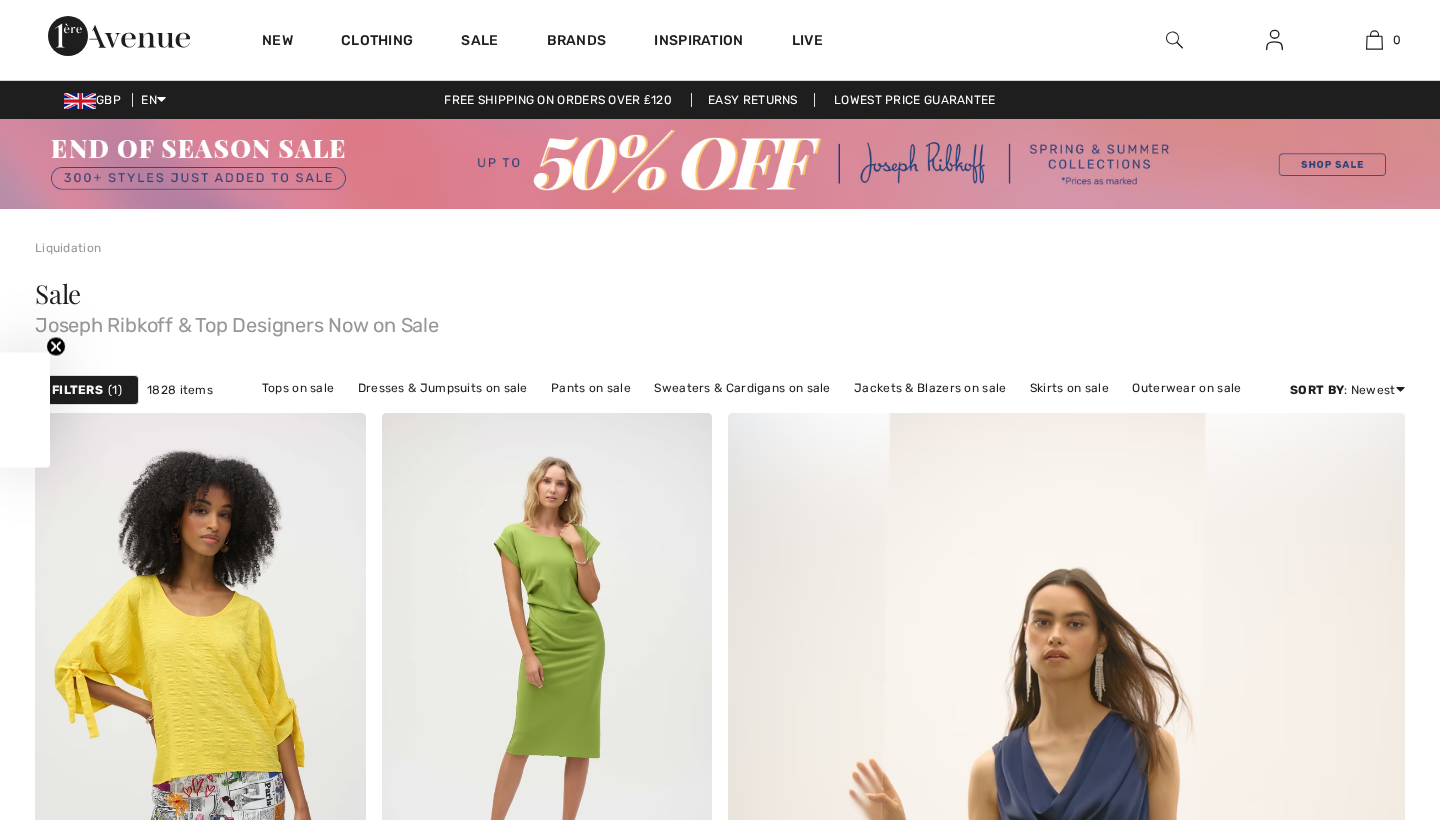 checkbox on "true" 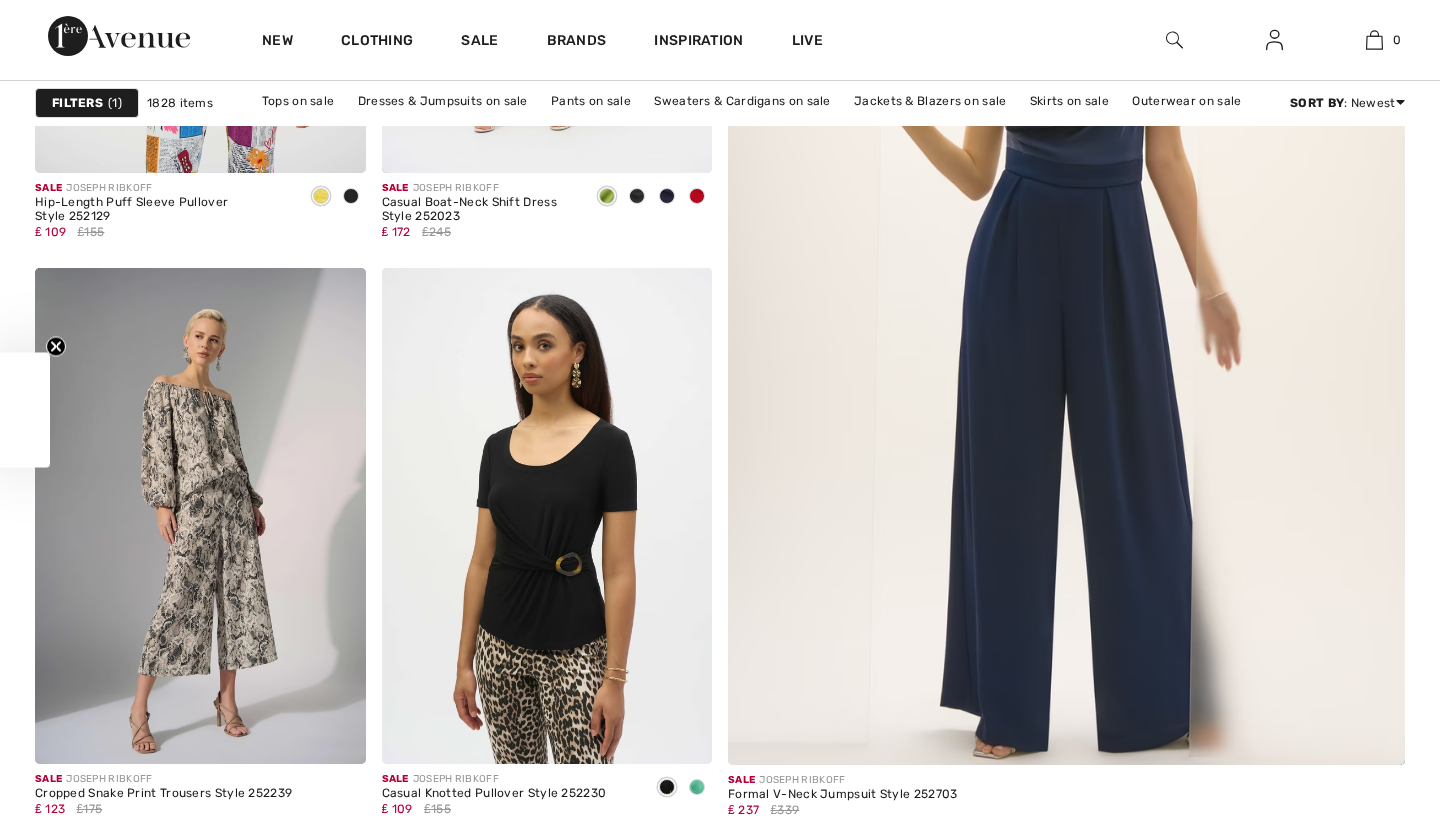 scroll, scrollTop: 0, scrollLeft: 0, axis: both 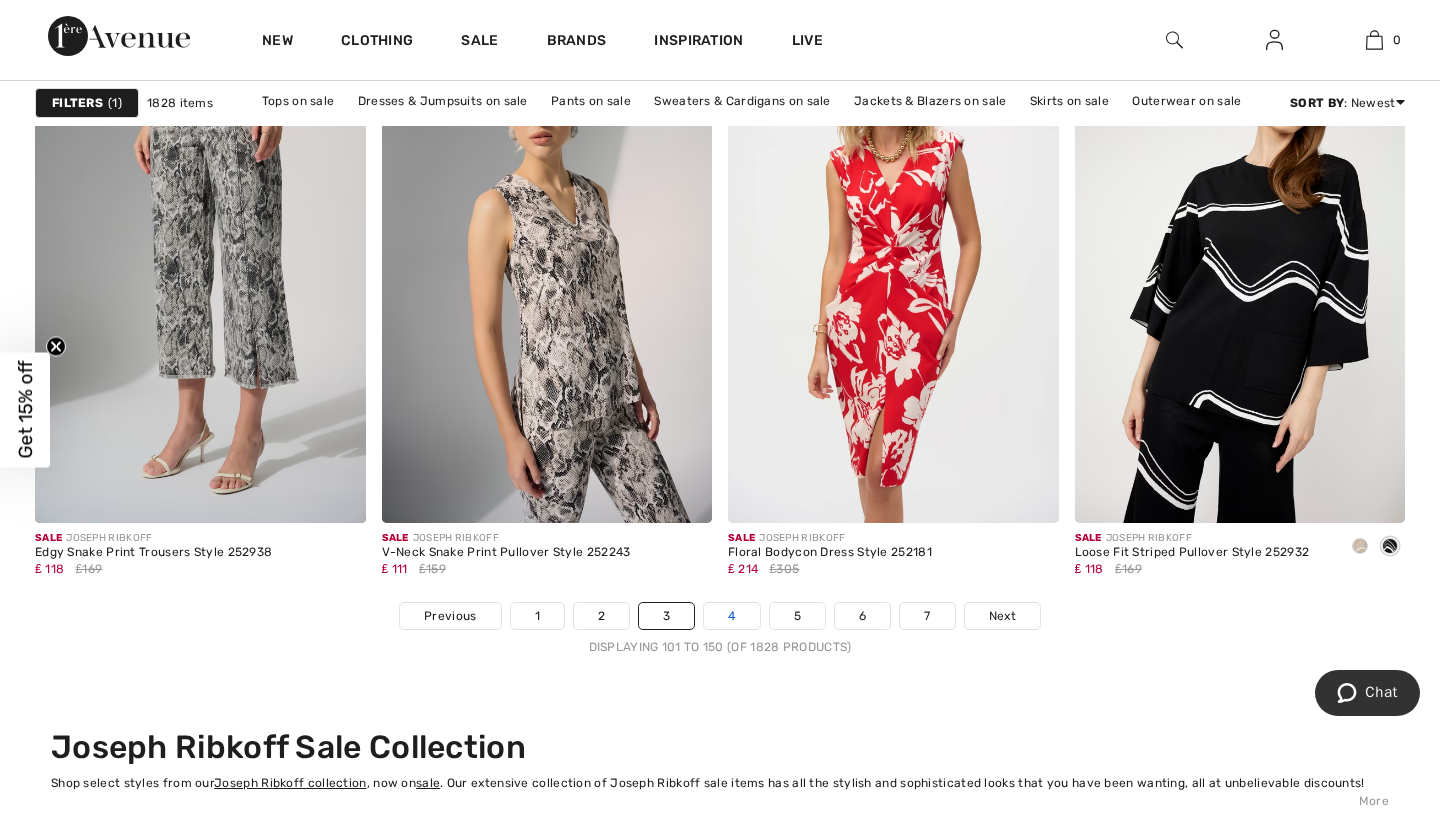 click on "4" at bounding box center [731, 616] 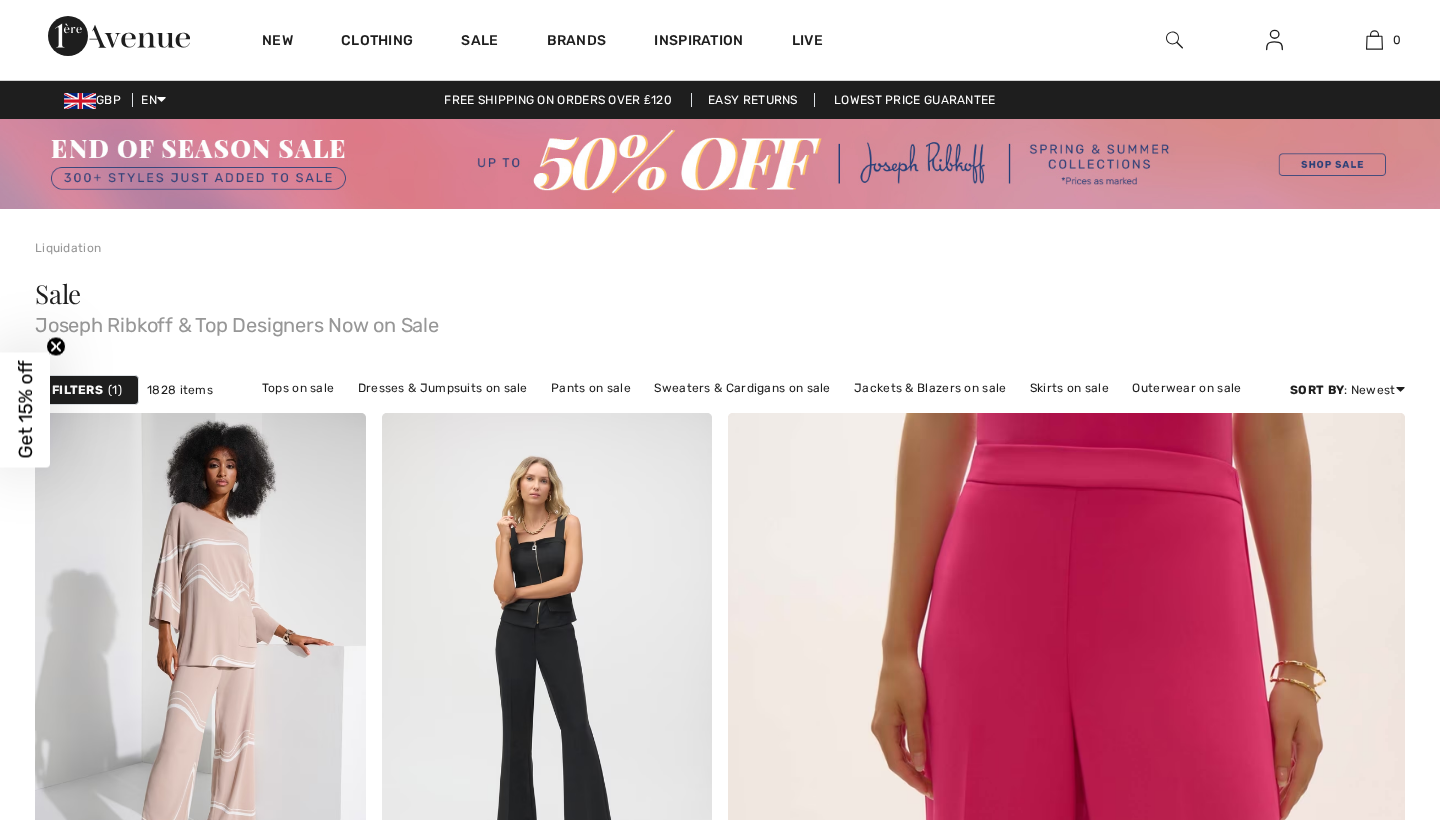 scroll, scrollTop: 387, scrollLeft: 0, axis: vertical 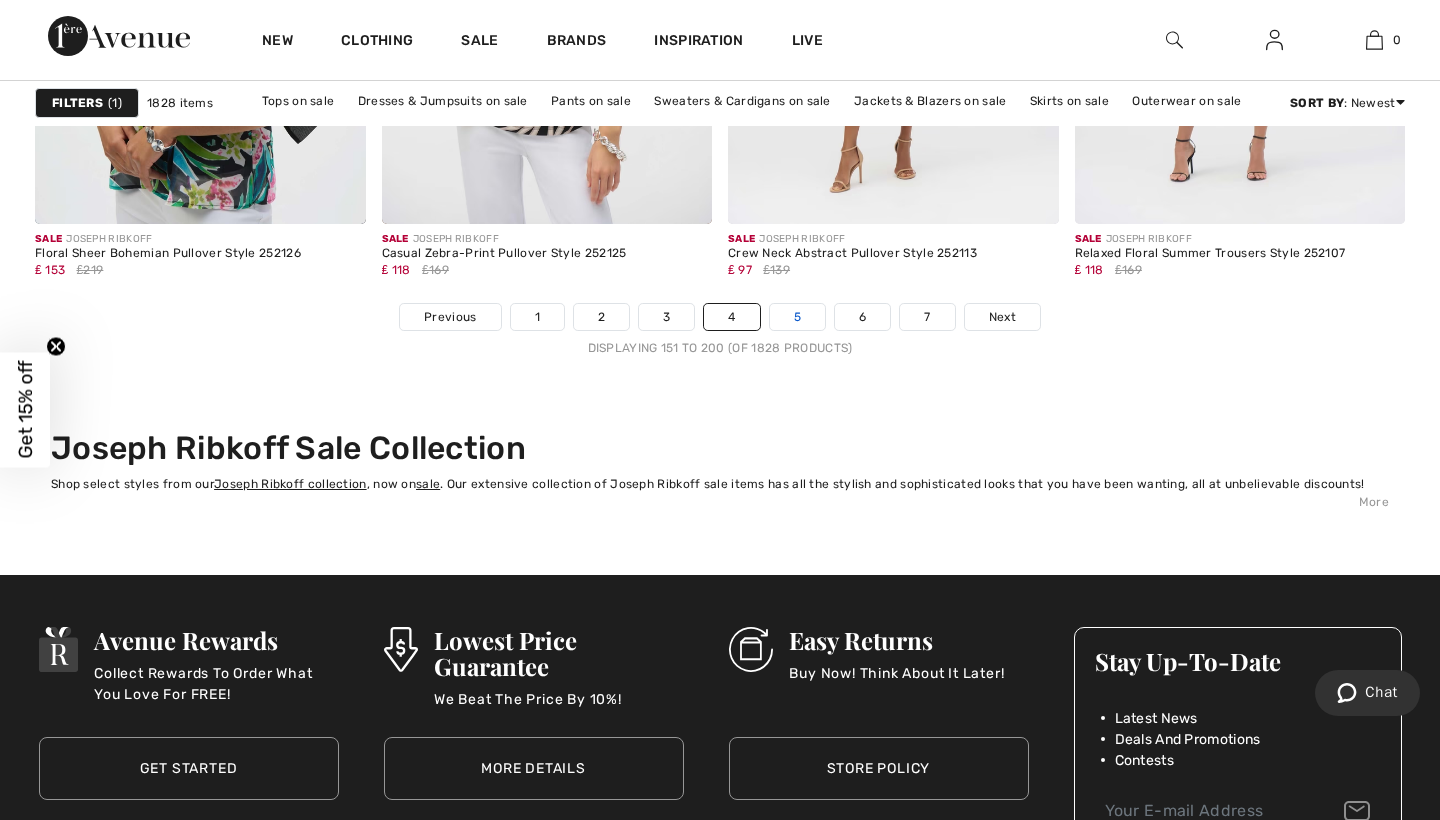 click on "5" at bounding box center (797, 317) 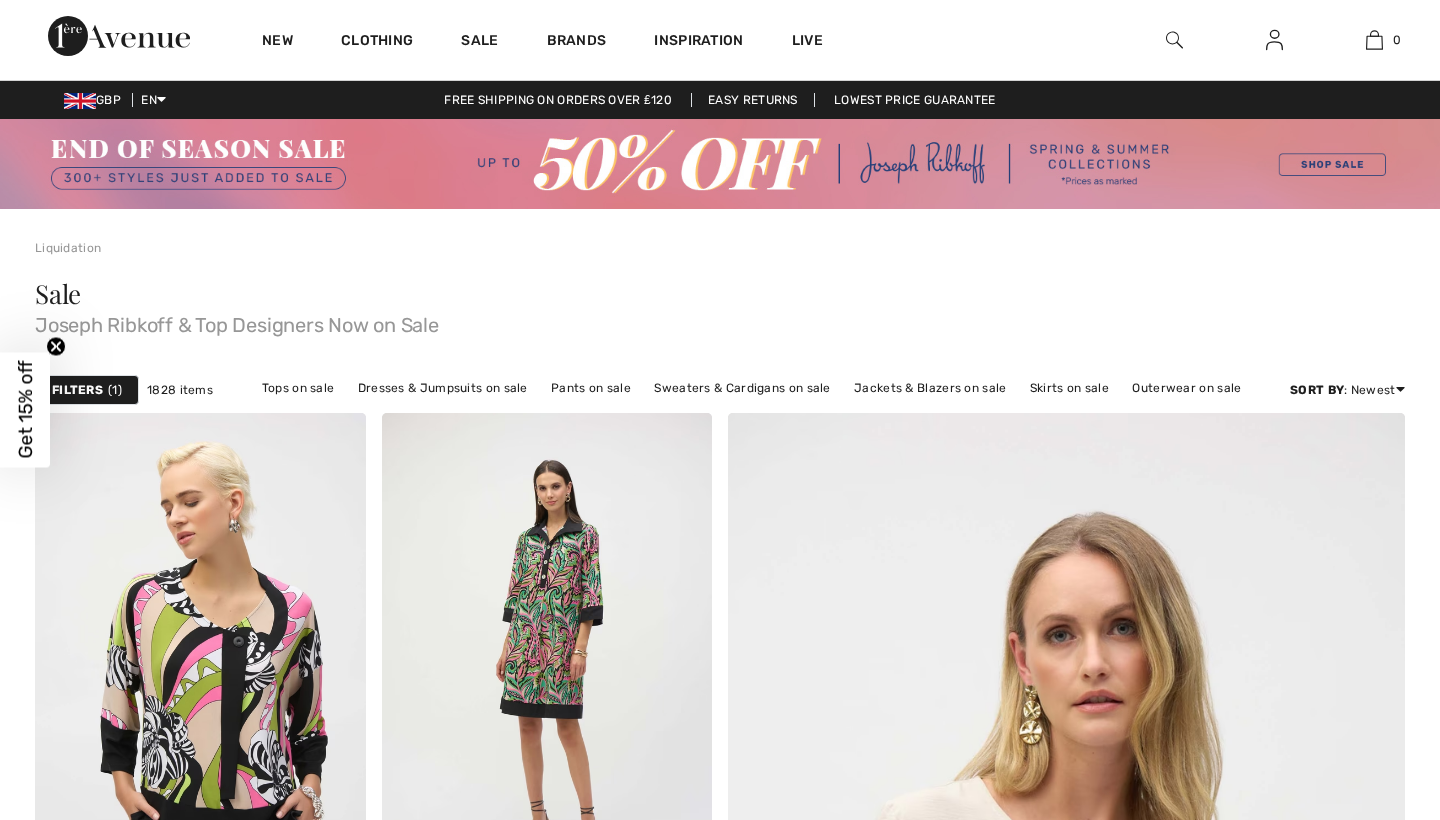 scroll, scrollTop: 528, scrollLeft: 0, axis: vertical 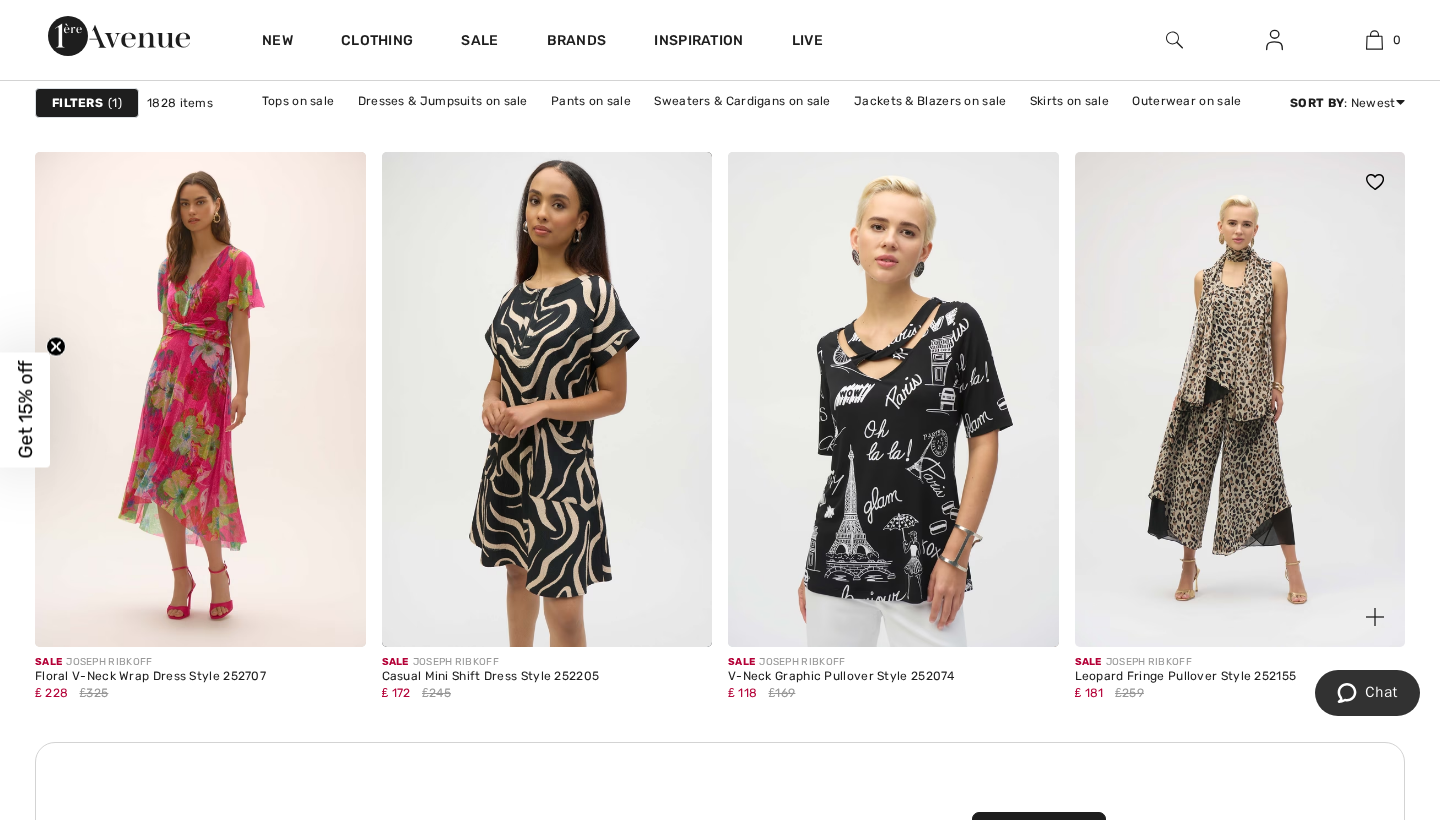 click at bounding box center (1240, 400) 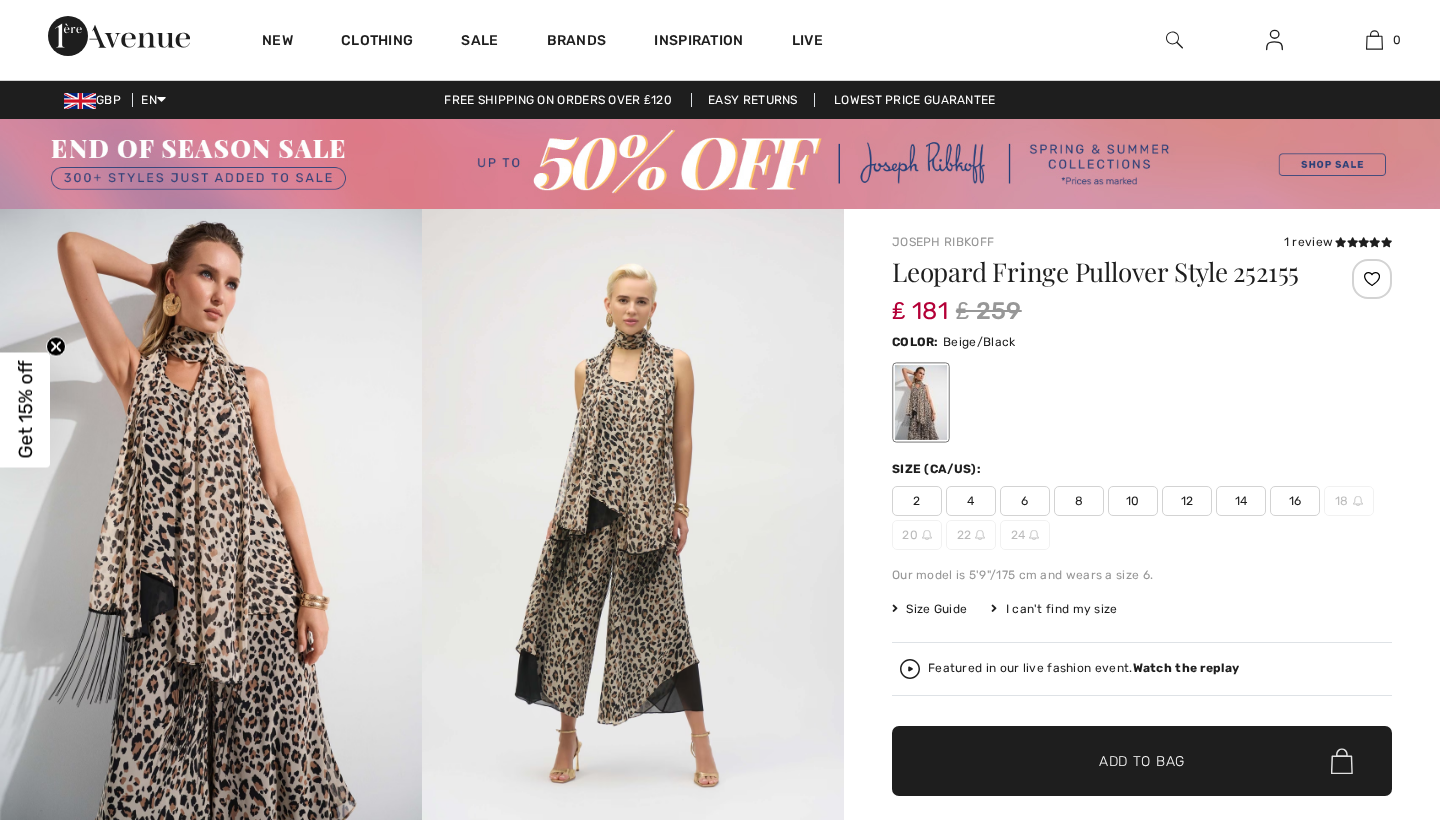 scroll, scrollTop: 0, scrollLeft: 0, axis: both 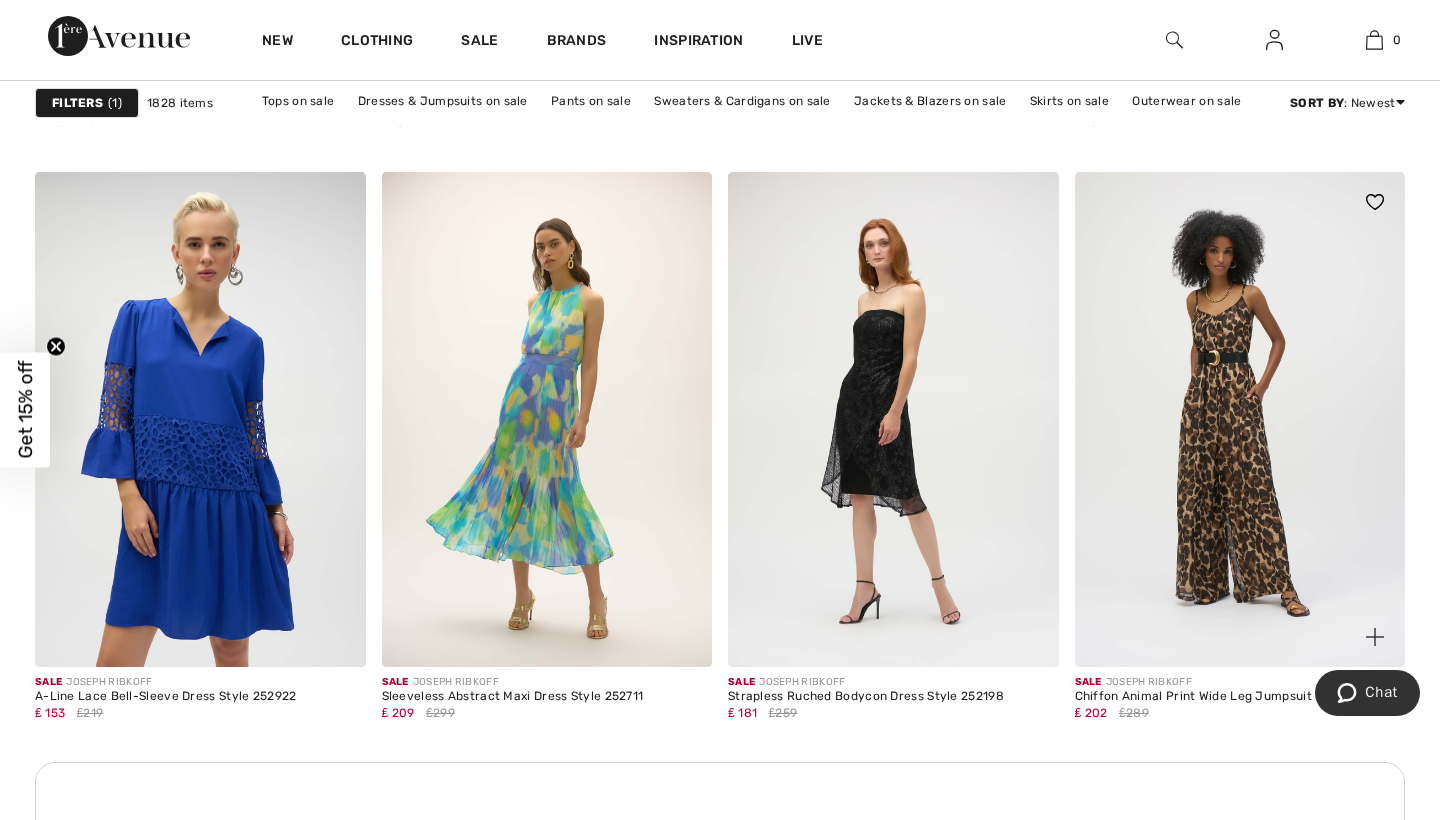 click at bounding box center [1240, 420] 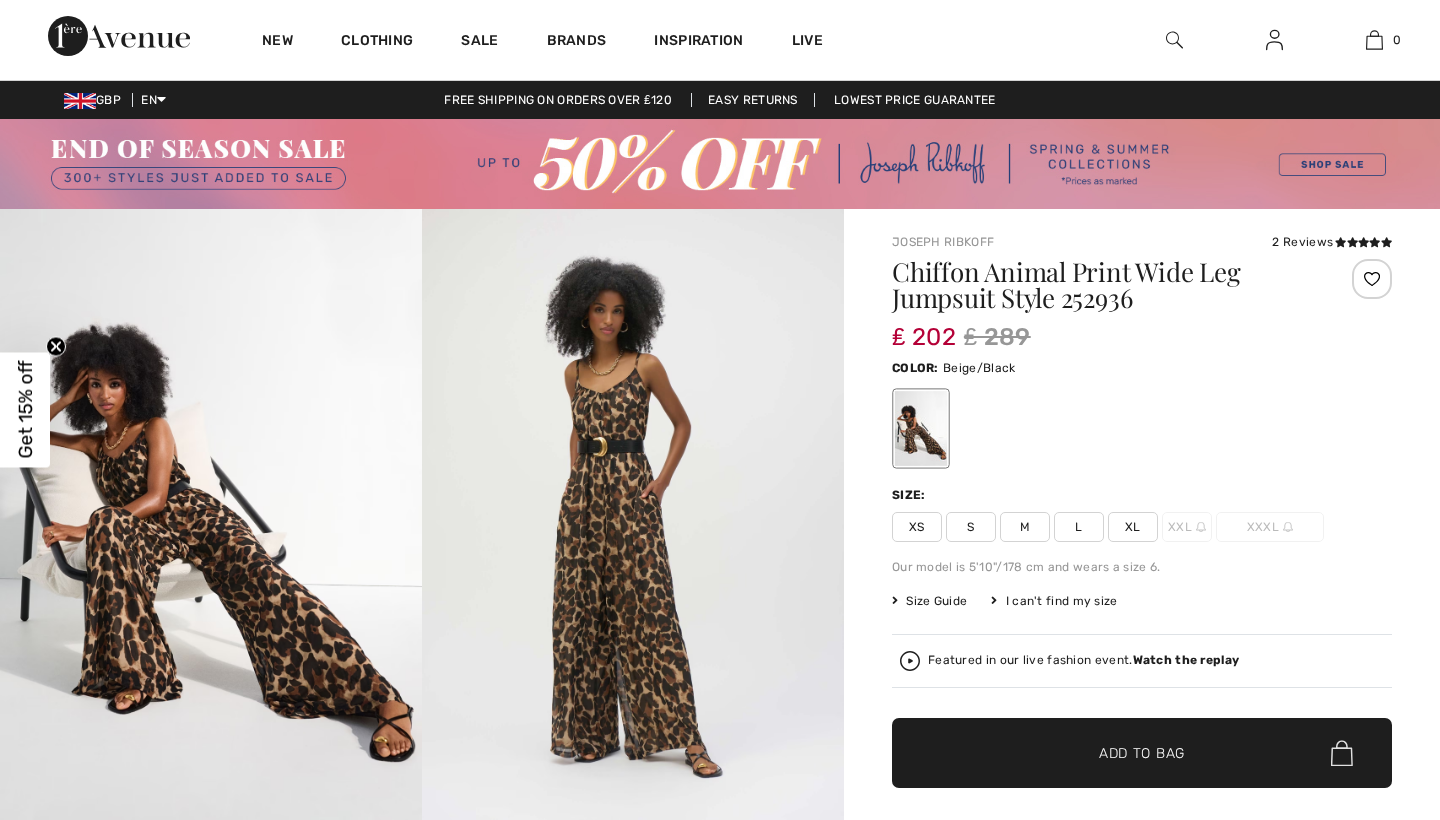 scroll, scrollTop: 0, scrollLeft: 0, axis: both 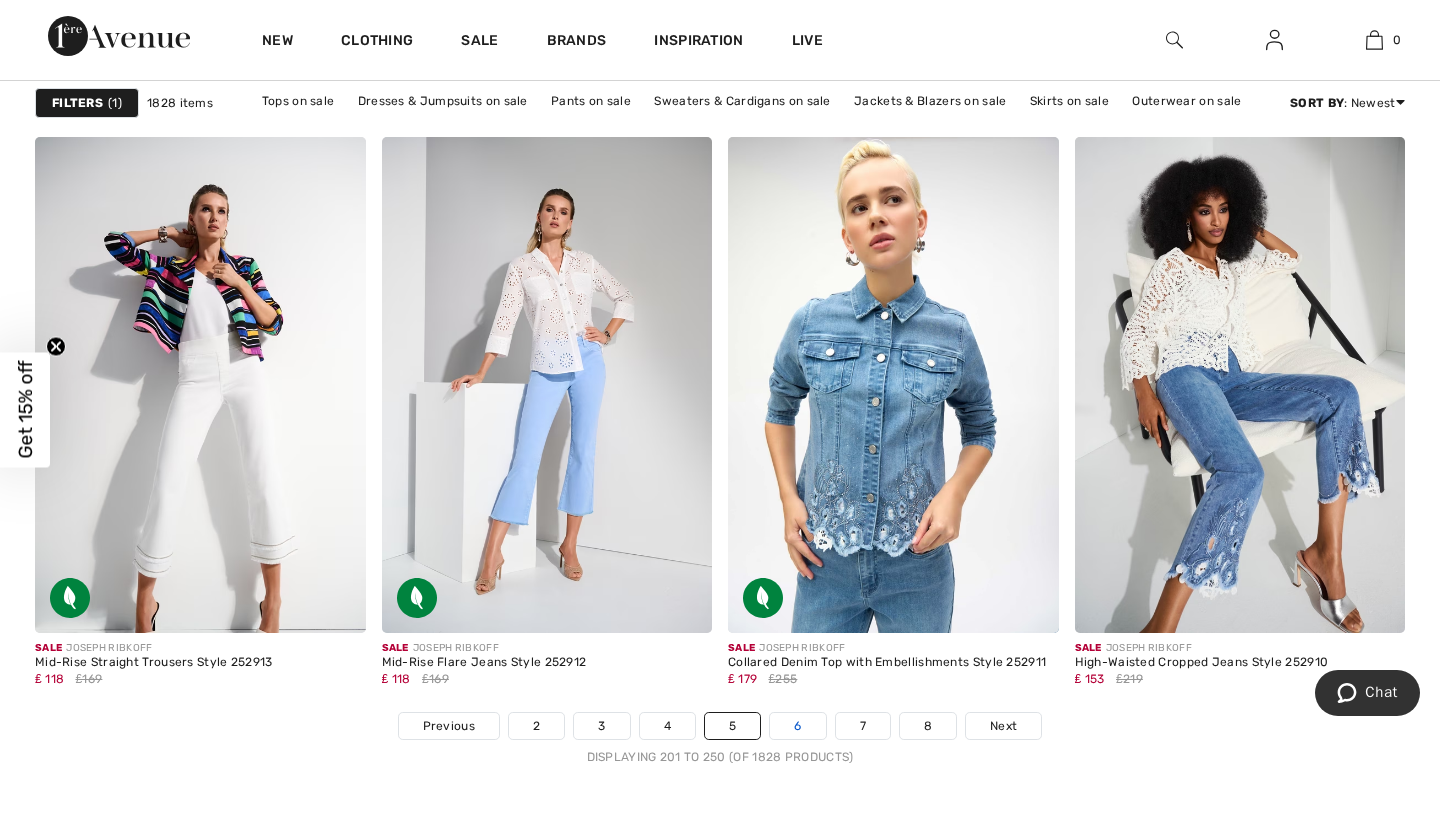 click on "6" at bounding box center (797, 726) 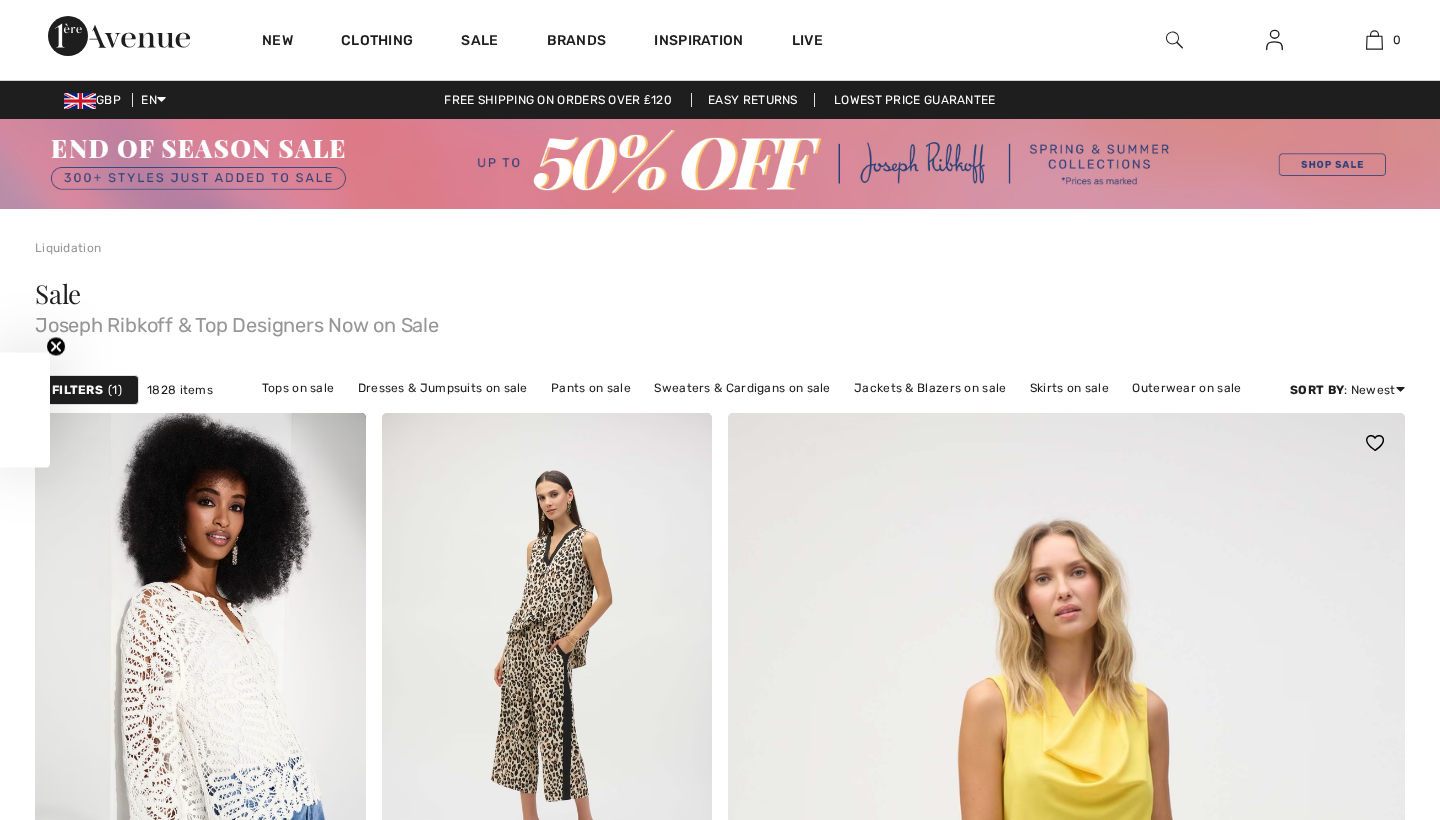 checkbox on "true" 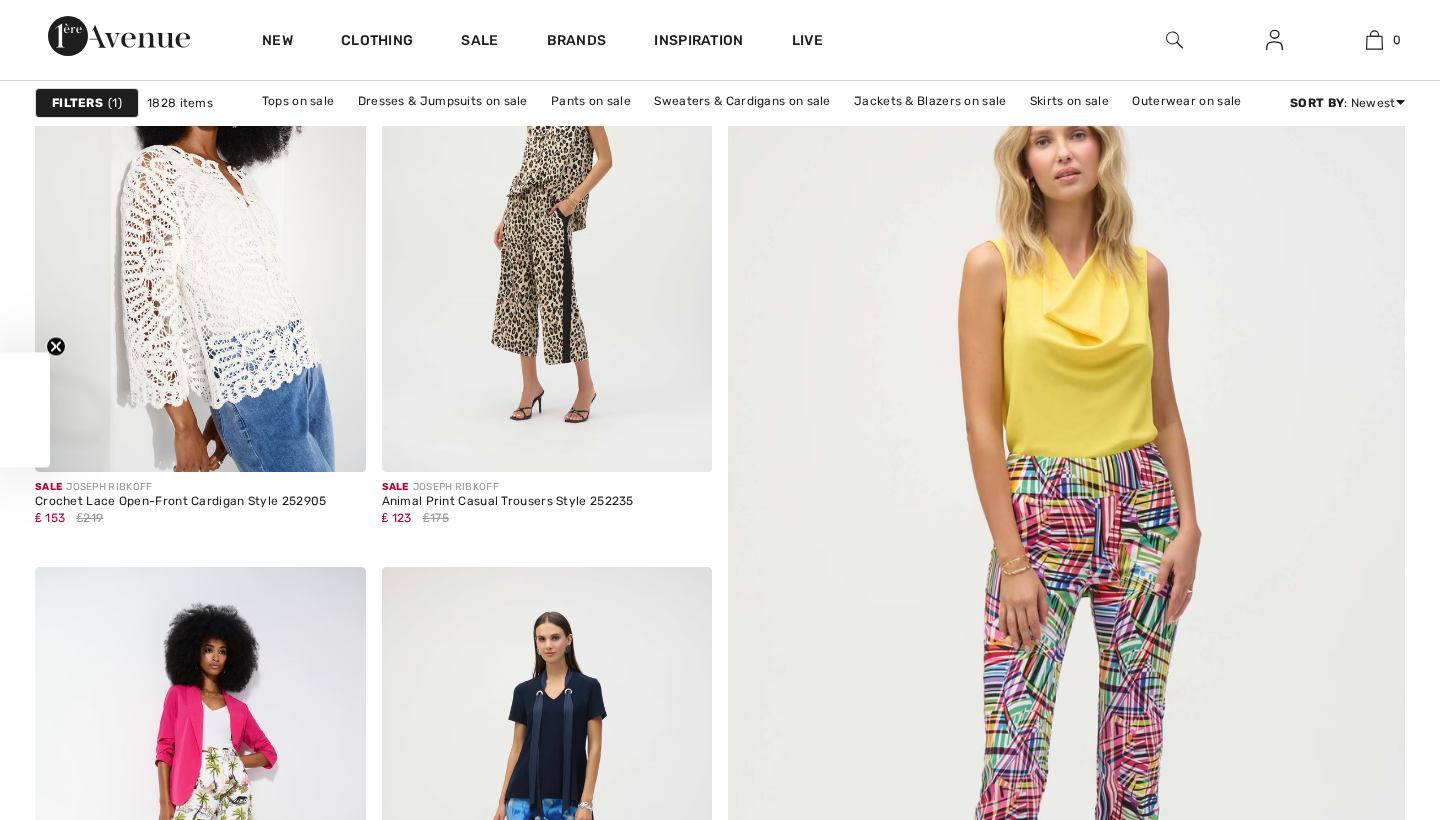scroll, scrollTop: 0, scrollLeft: 0, axis: both 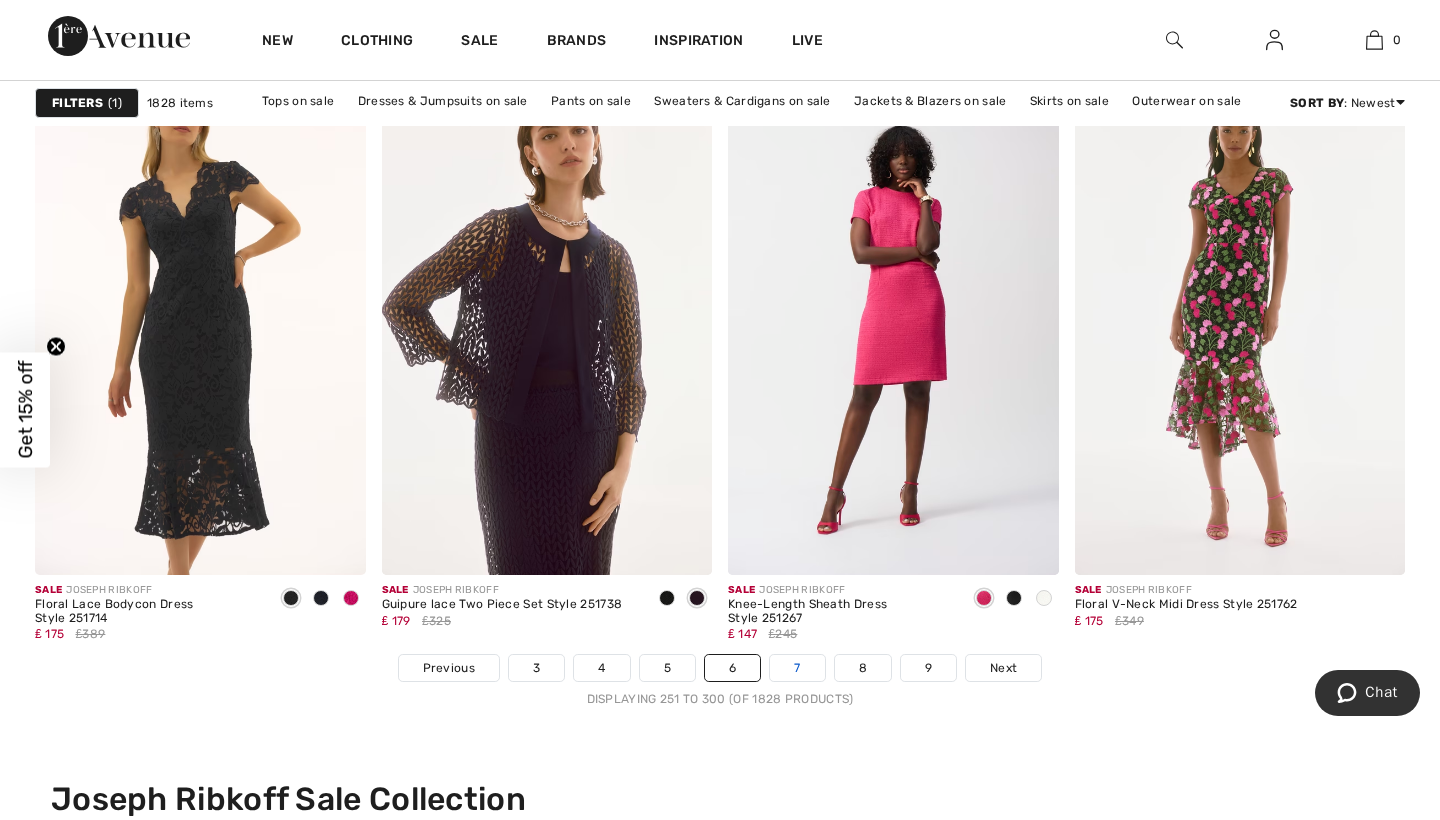 click on "7" at bounding box center (797, 668) 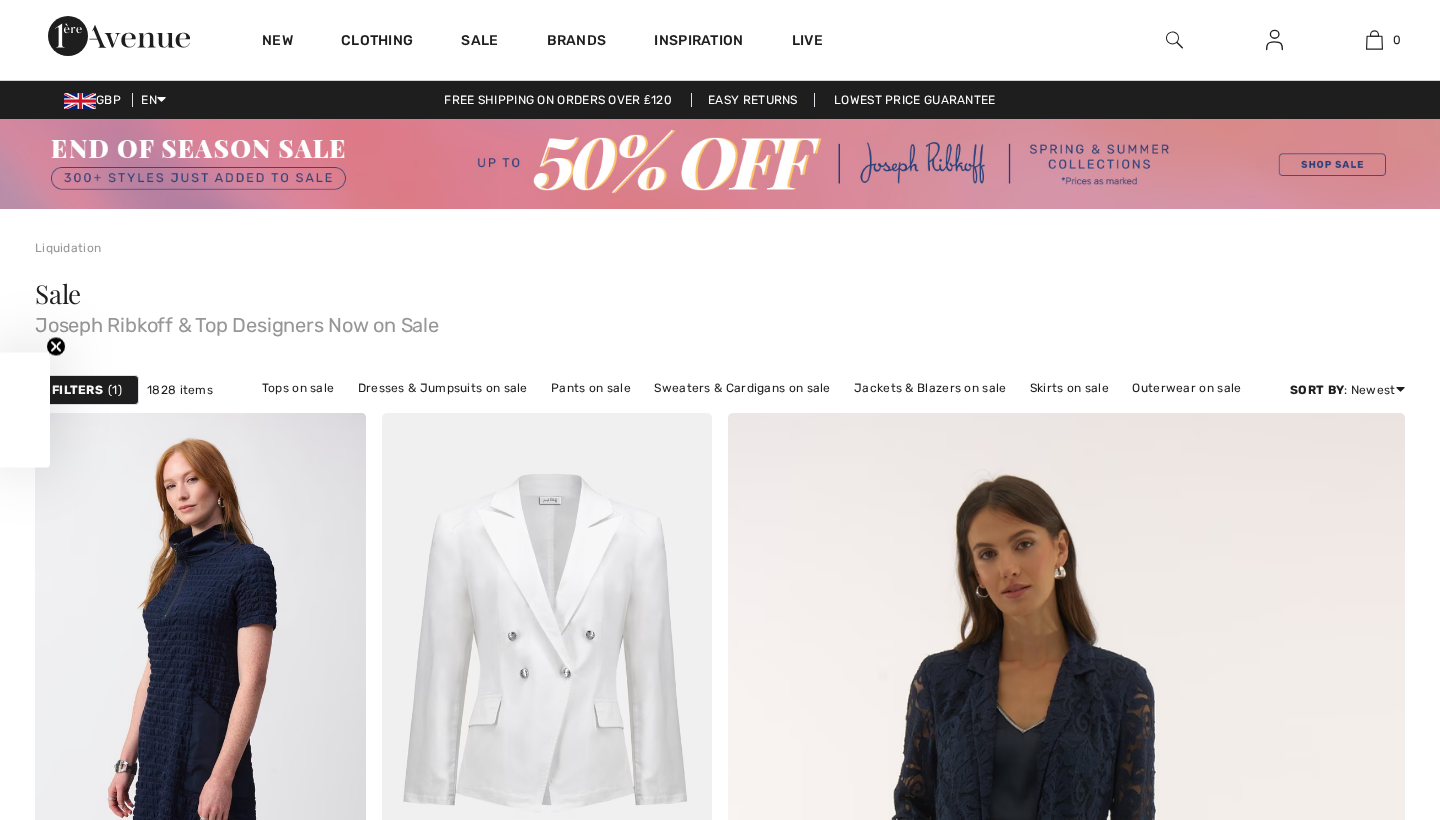 scroll, scrollTop: 532, scrollLeft: 0, axis: vertical 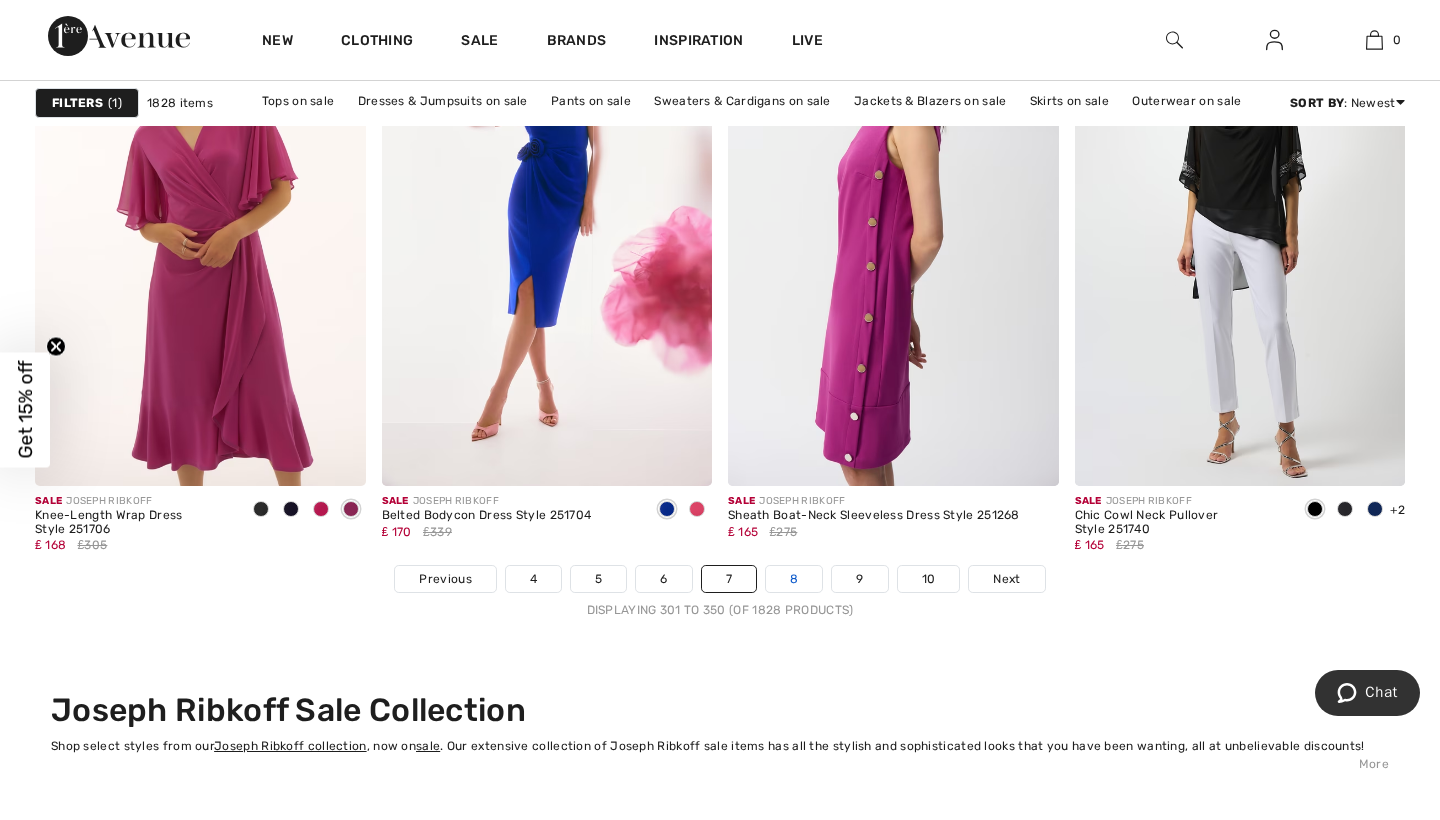 click on "8" at bounding box center (794, 579) 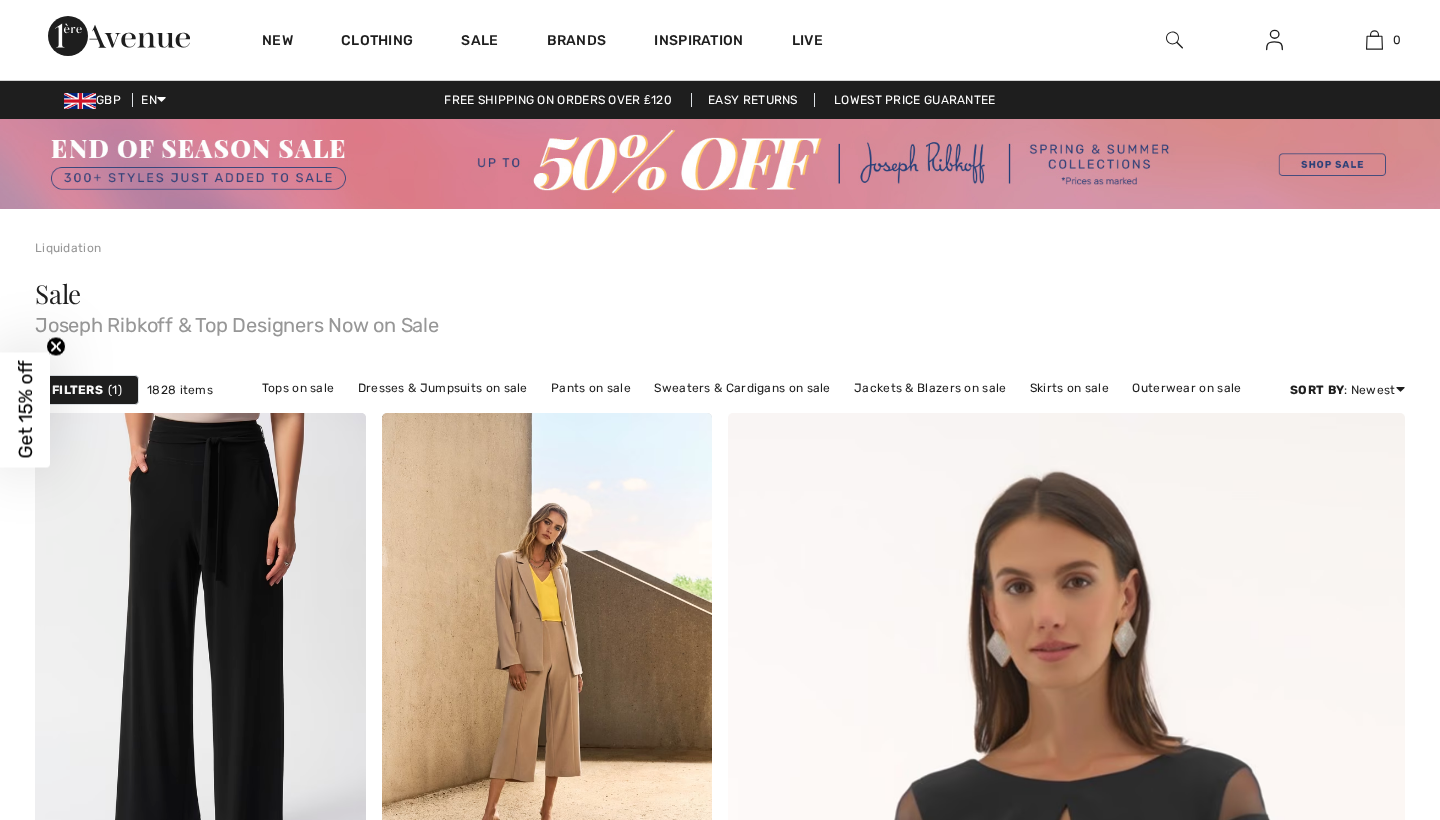 scroll, scrollTop: 713, scrollLeft: 0, axis: vertical 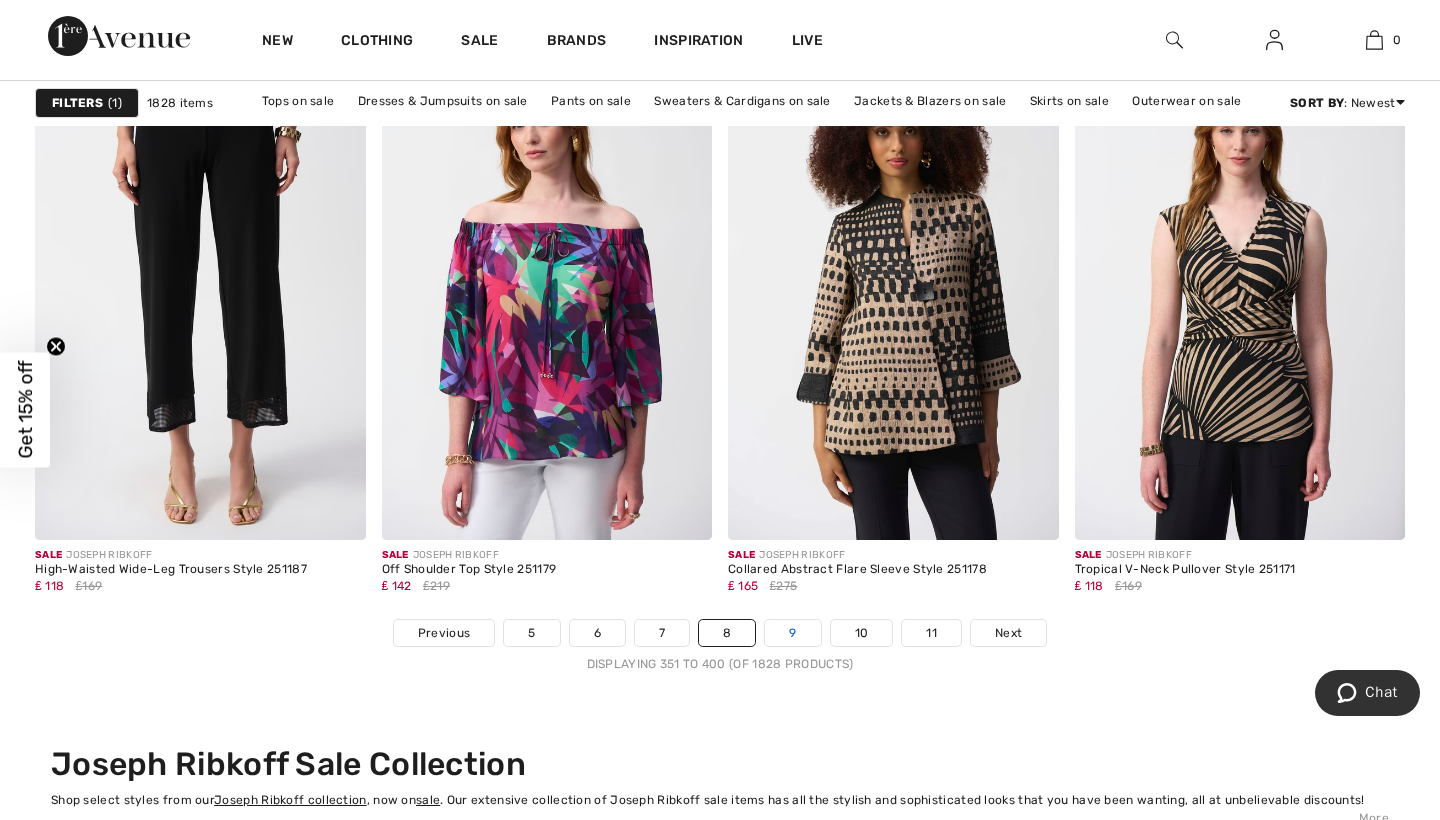 click on "9" at bounding box center [792, 633] 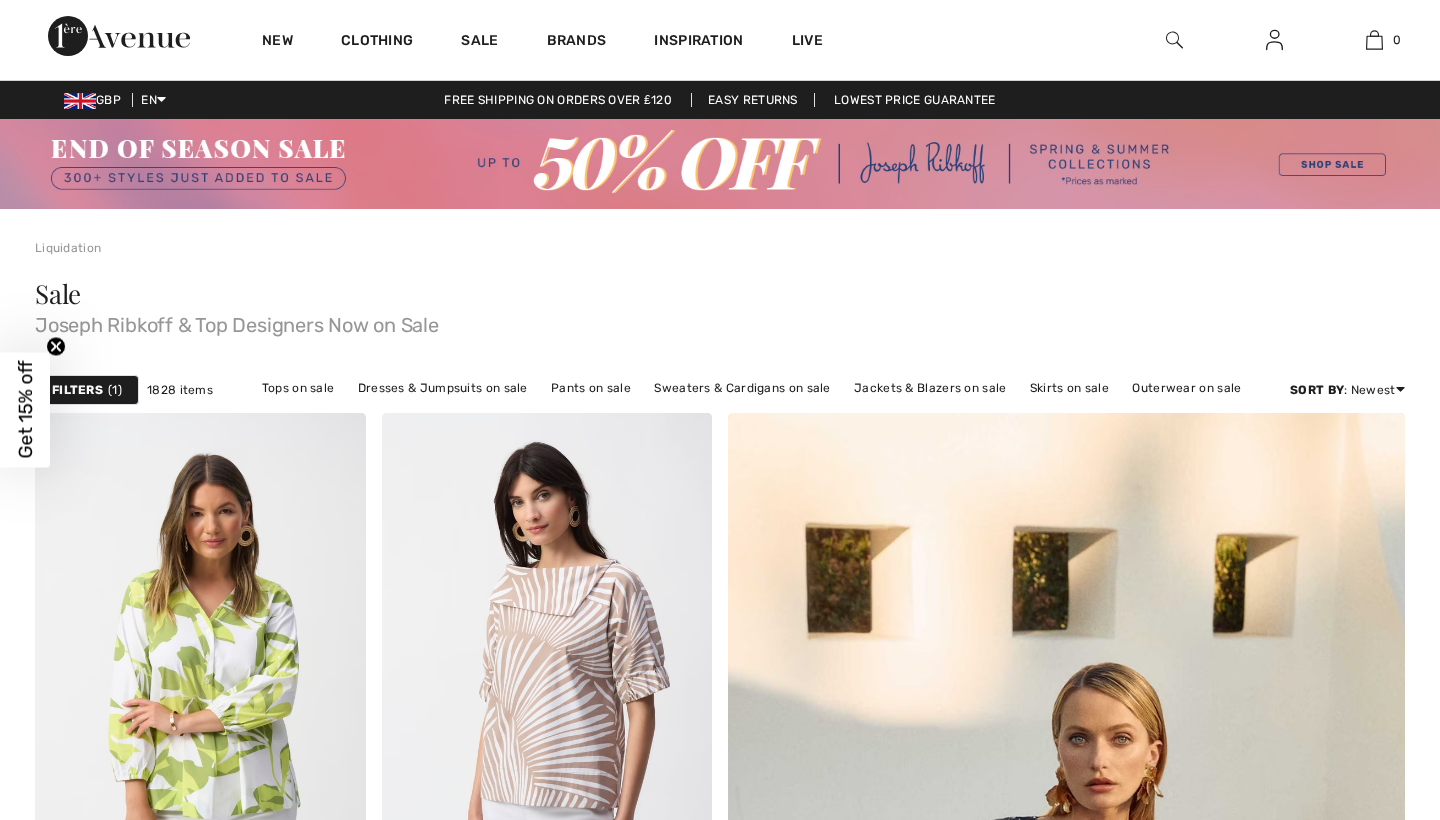 scroll, scrollTop: 895, scrollLeft: 0, axis: vertical 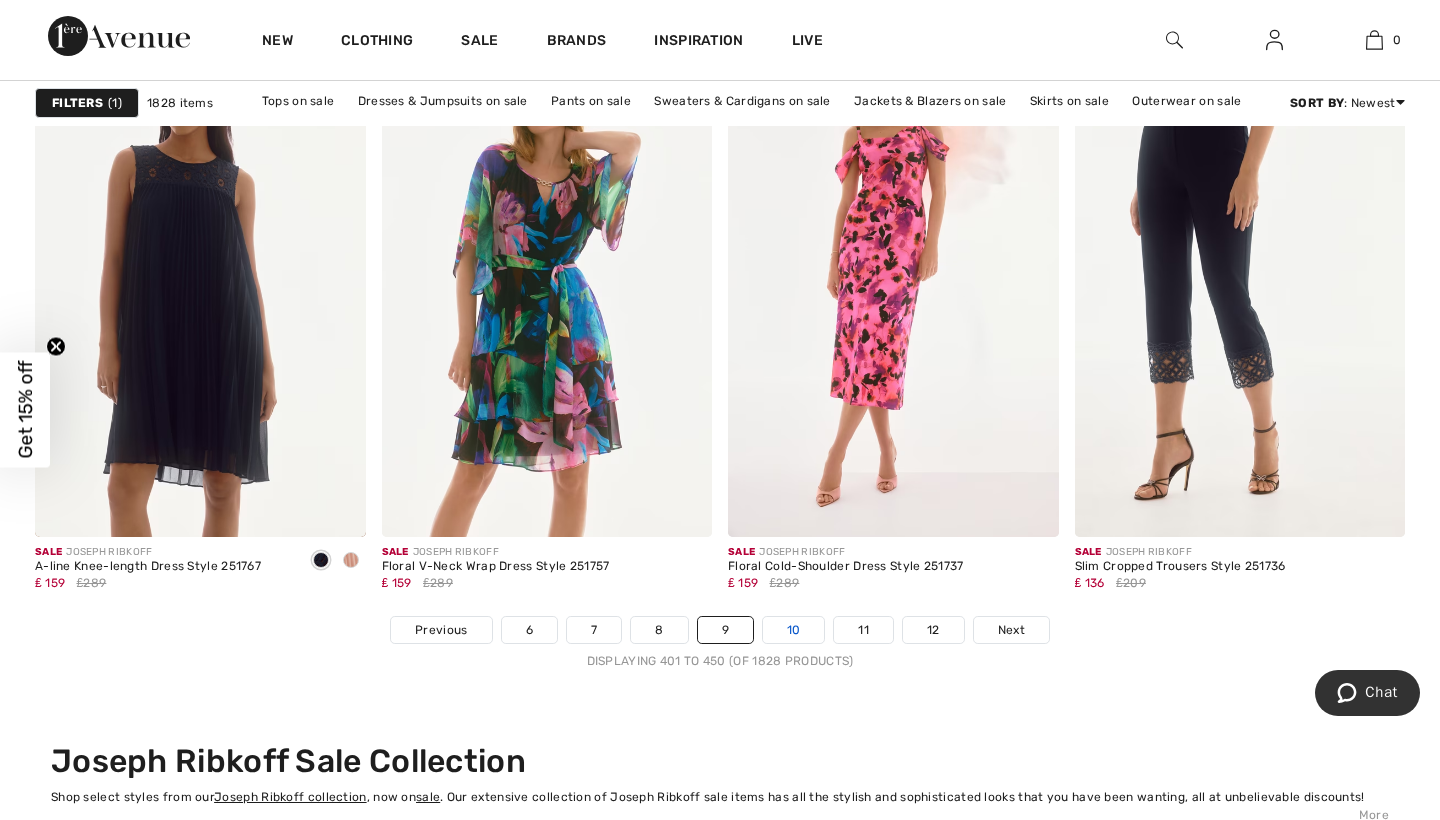 click on "10" at bounding box center [794, 630] 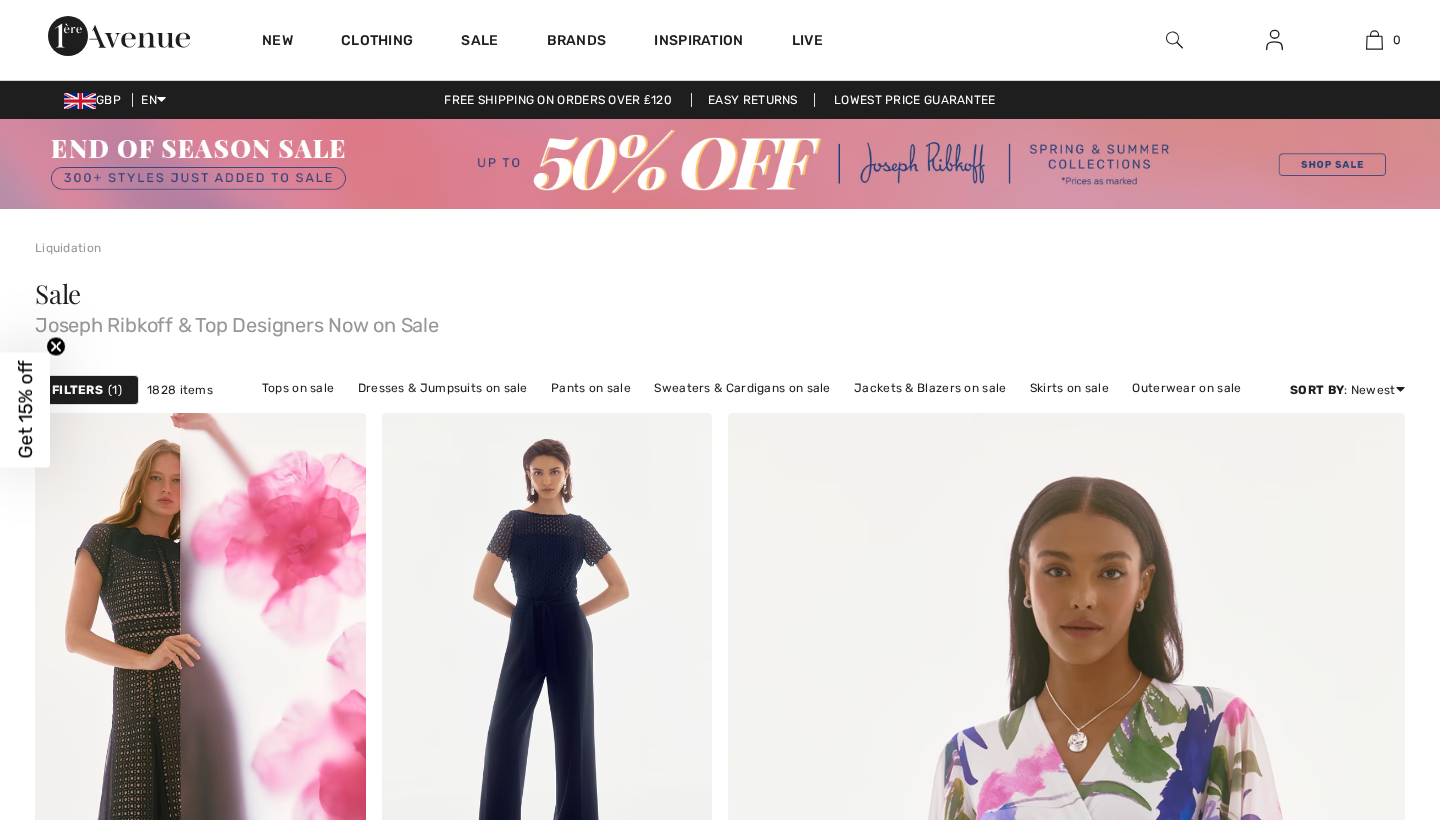 scroll, scrollTop: 784, scrollLeft: 0, axis: vertical 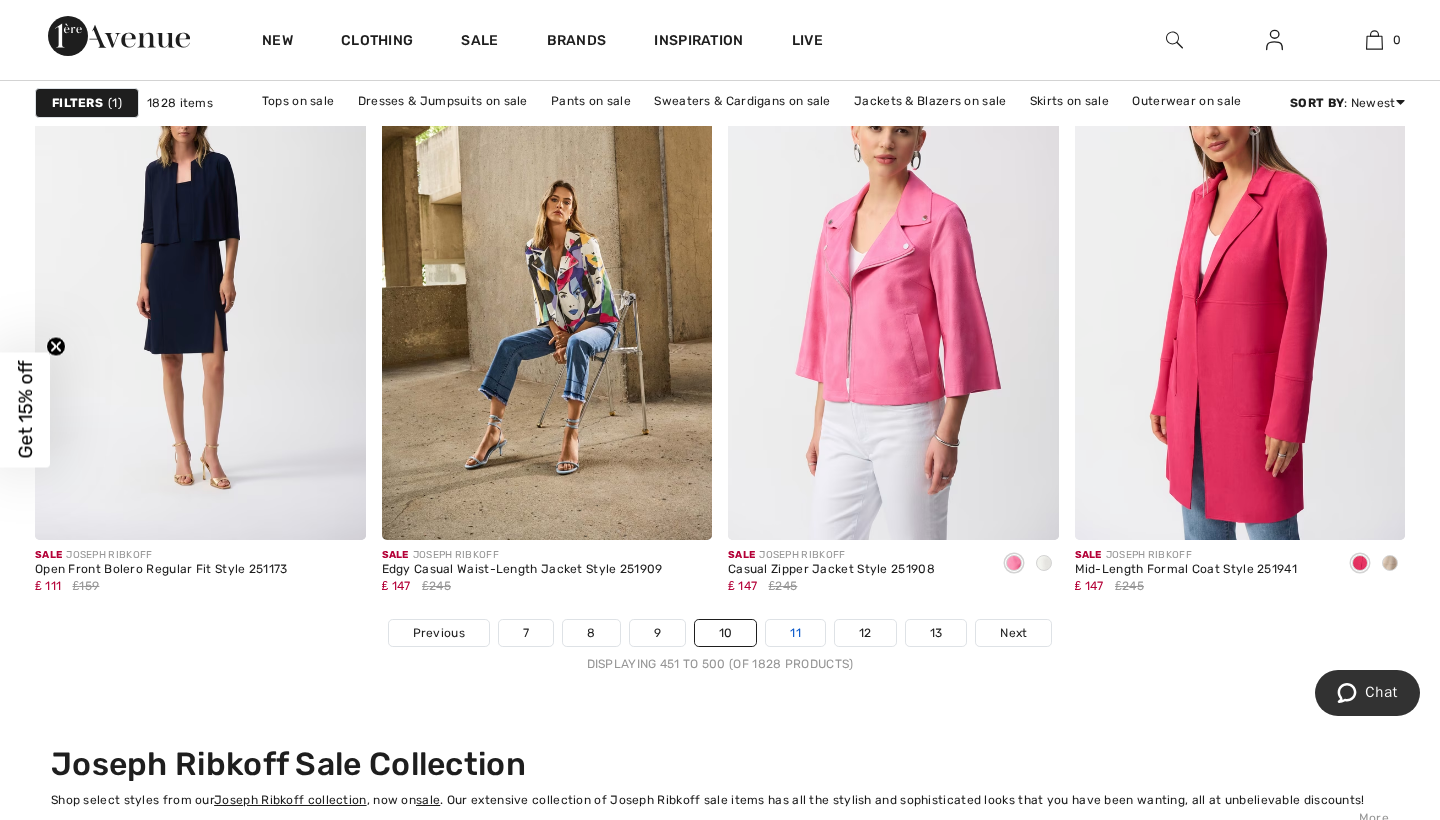 click on "11" at bounding box center [795, 633] 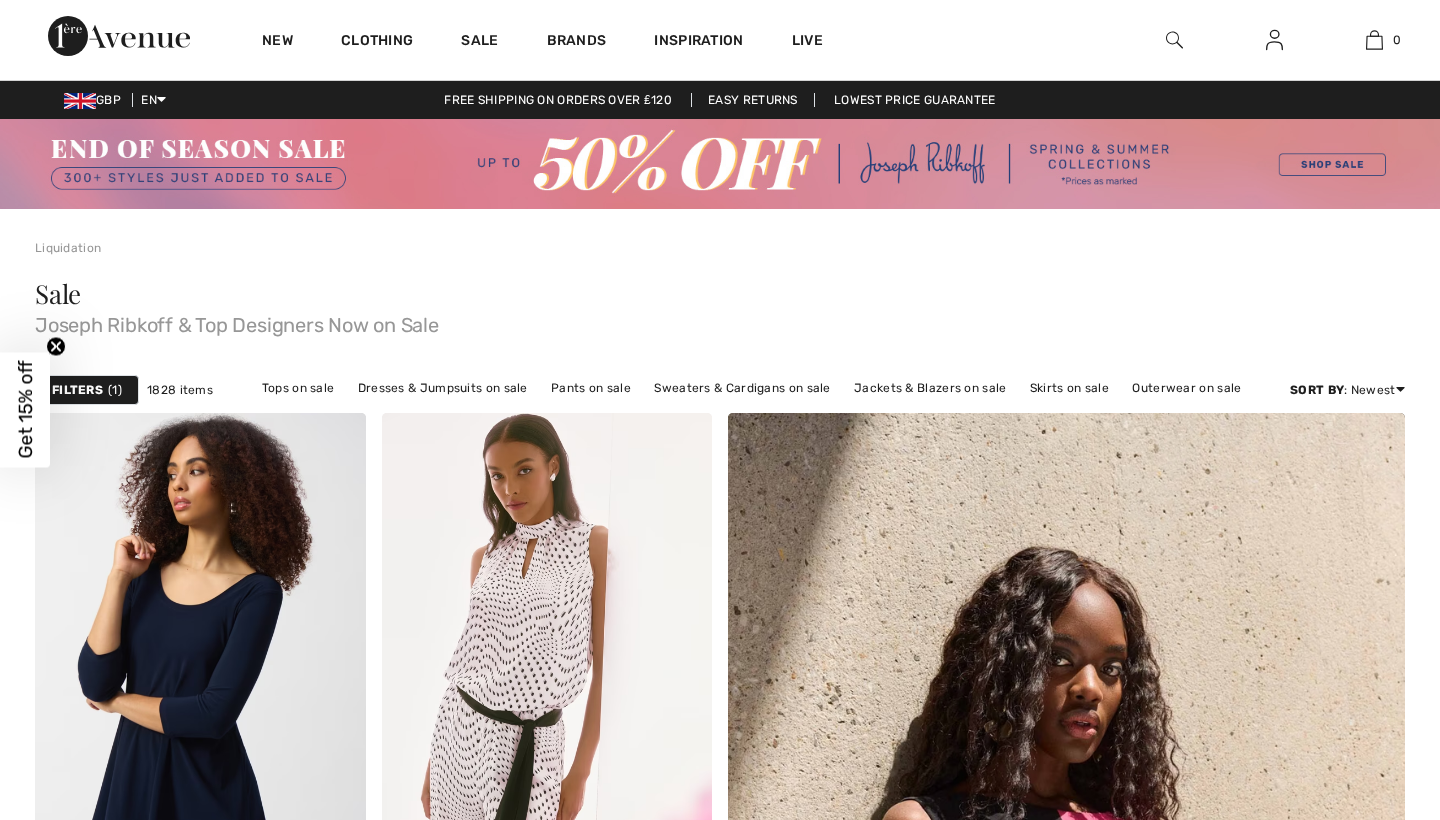 scroll, scrollTop: 449, scrollLeft: 0, axis: vertical 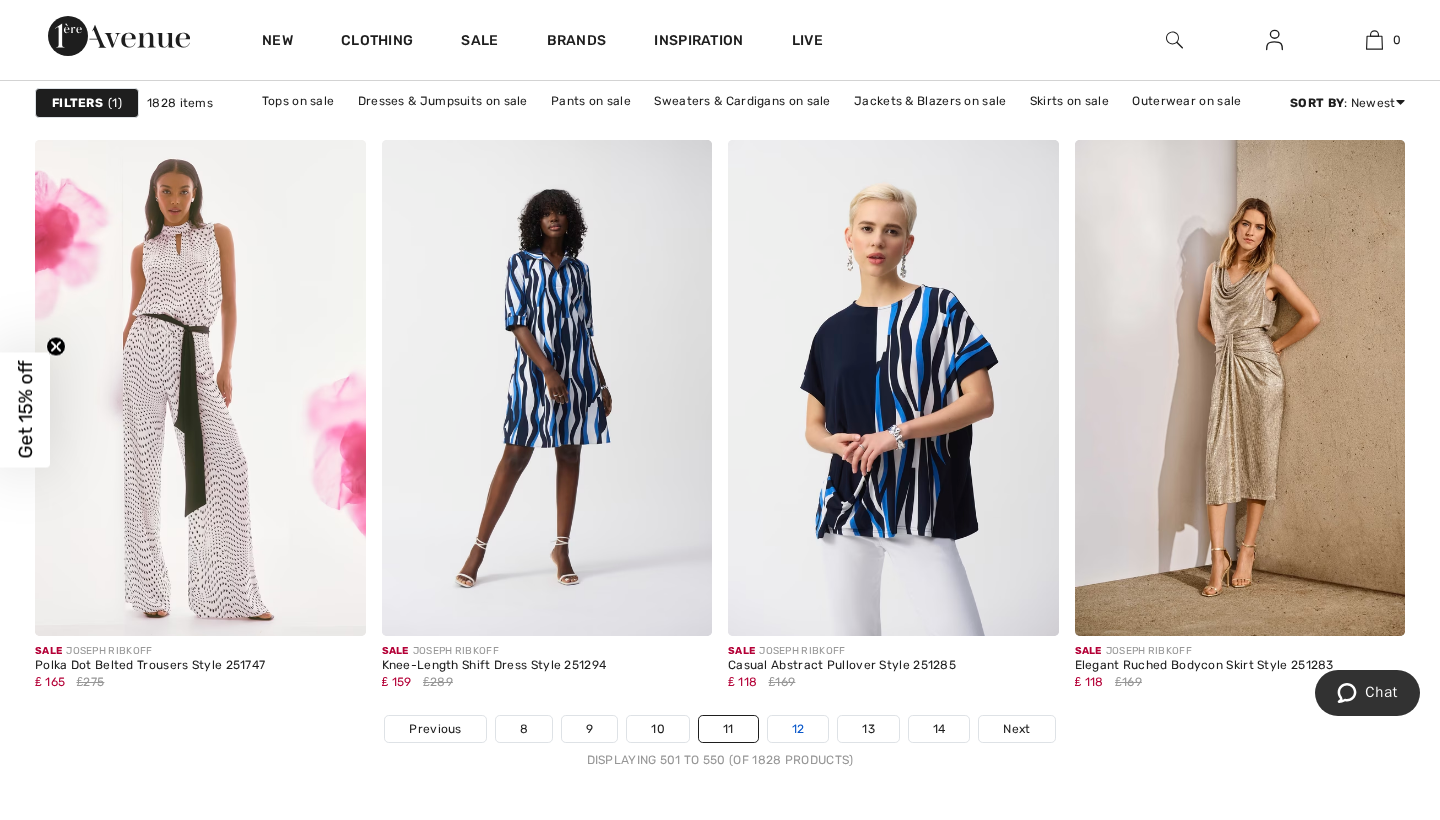 click on "12" at bounding box center [798, 729] 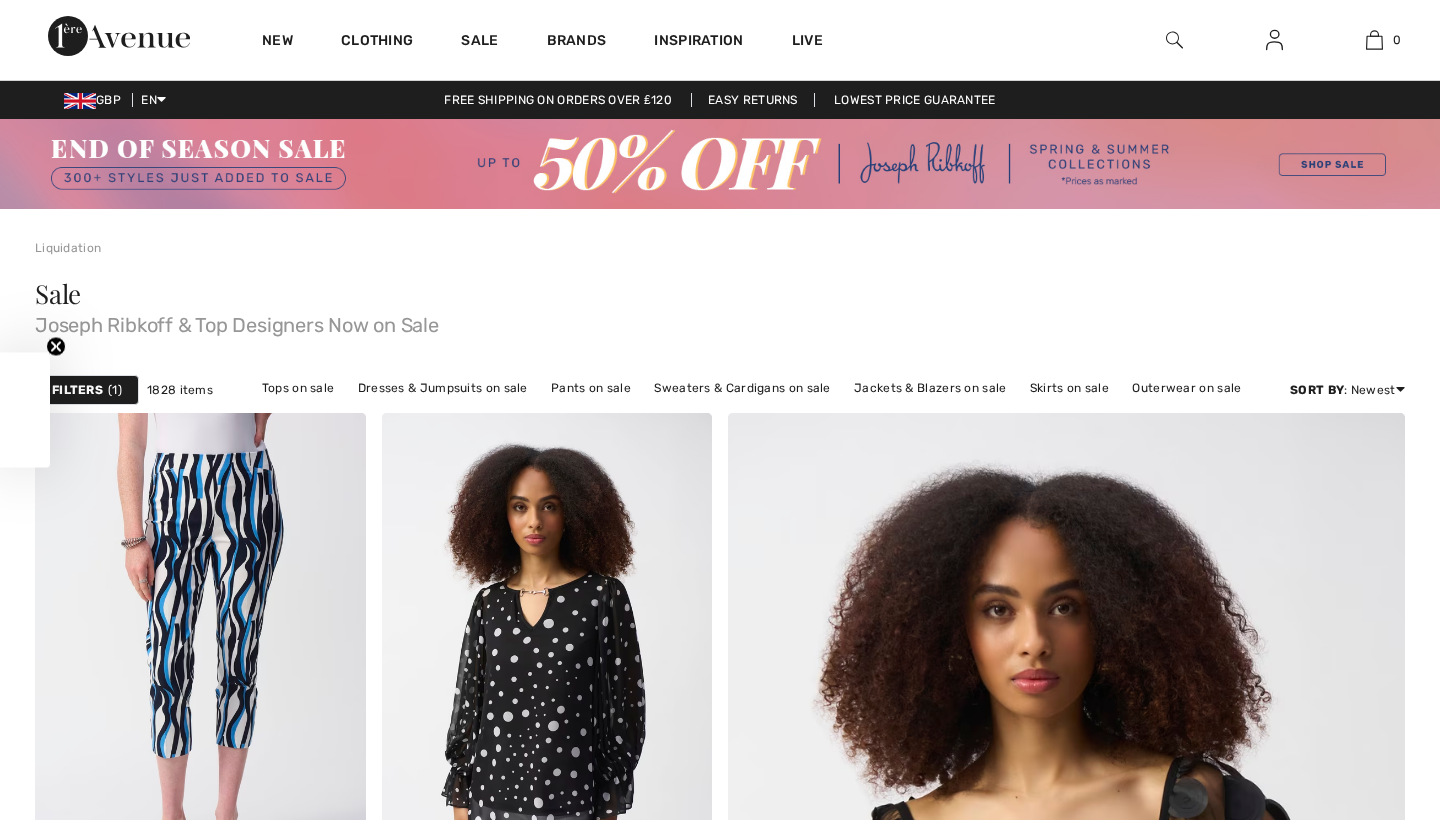 scroll, scrollTop: 1065, scrollLeft: 0, axis: vertical 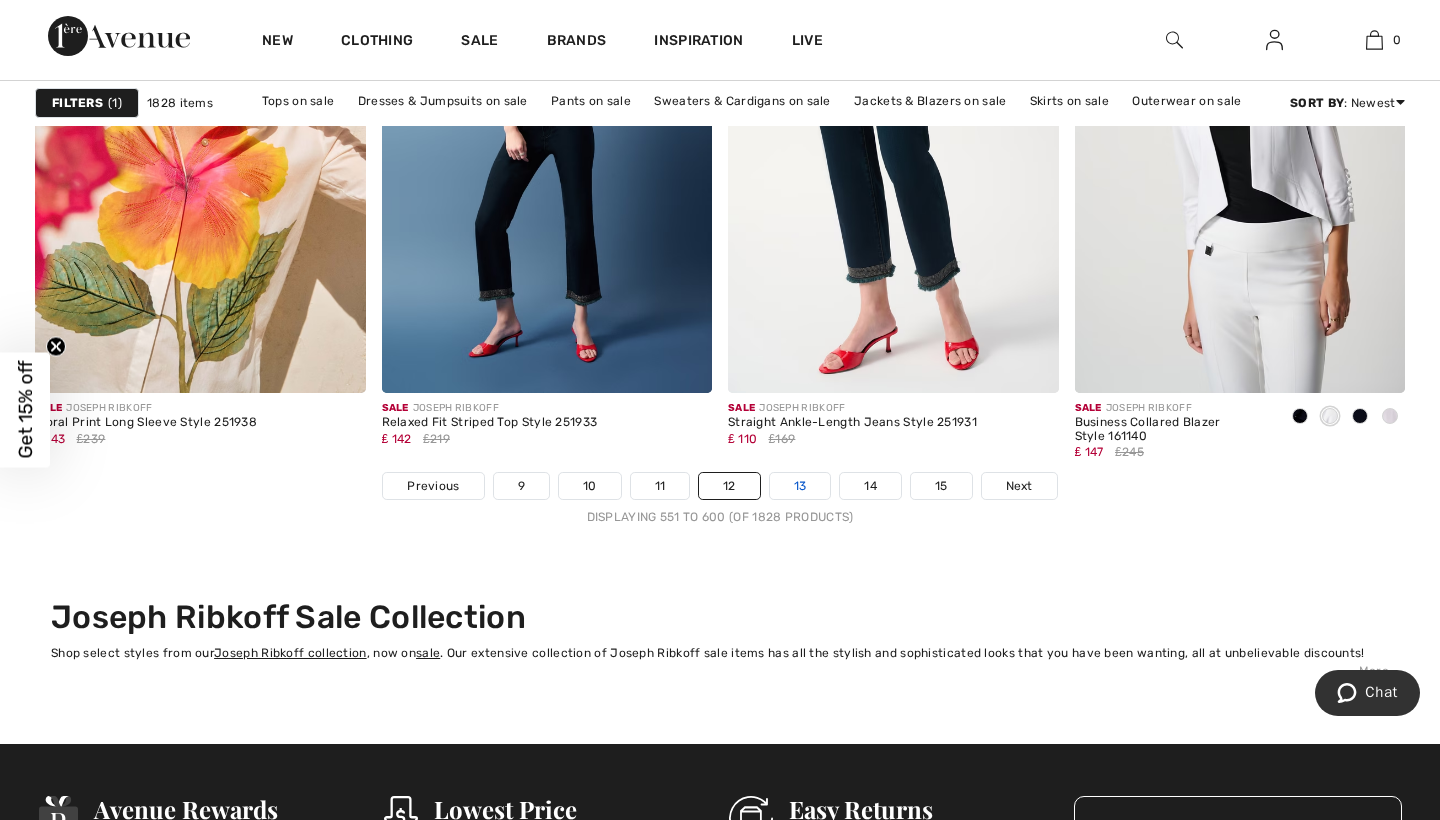 click on "13" at bounding box center [800, 486] 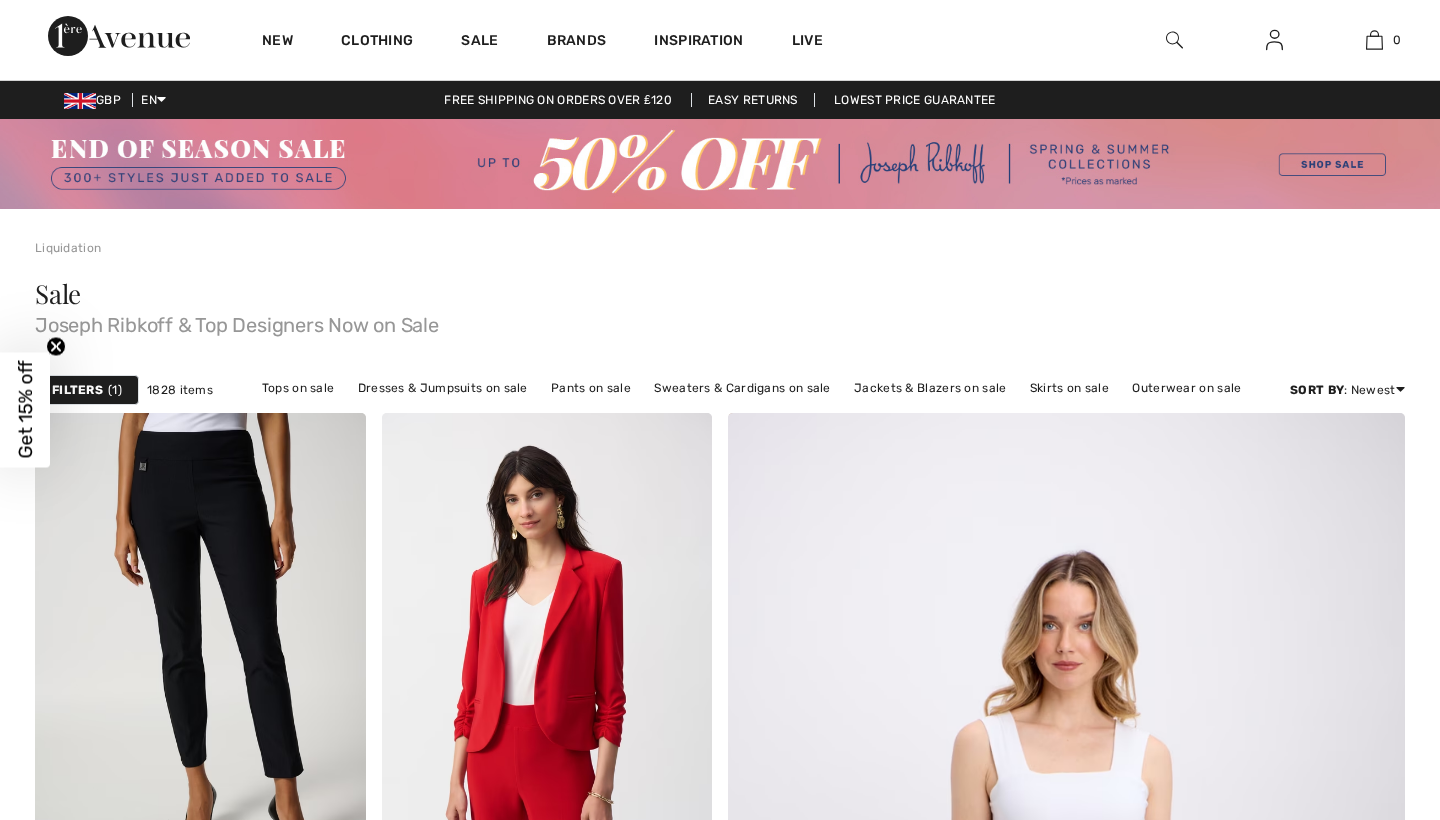 scroll, scrollTop: 617, scrollLeft: 0, axis: vertical 